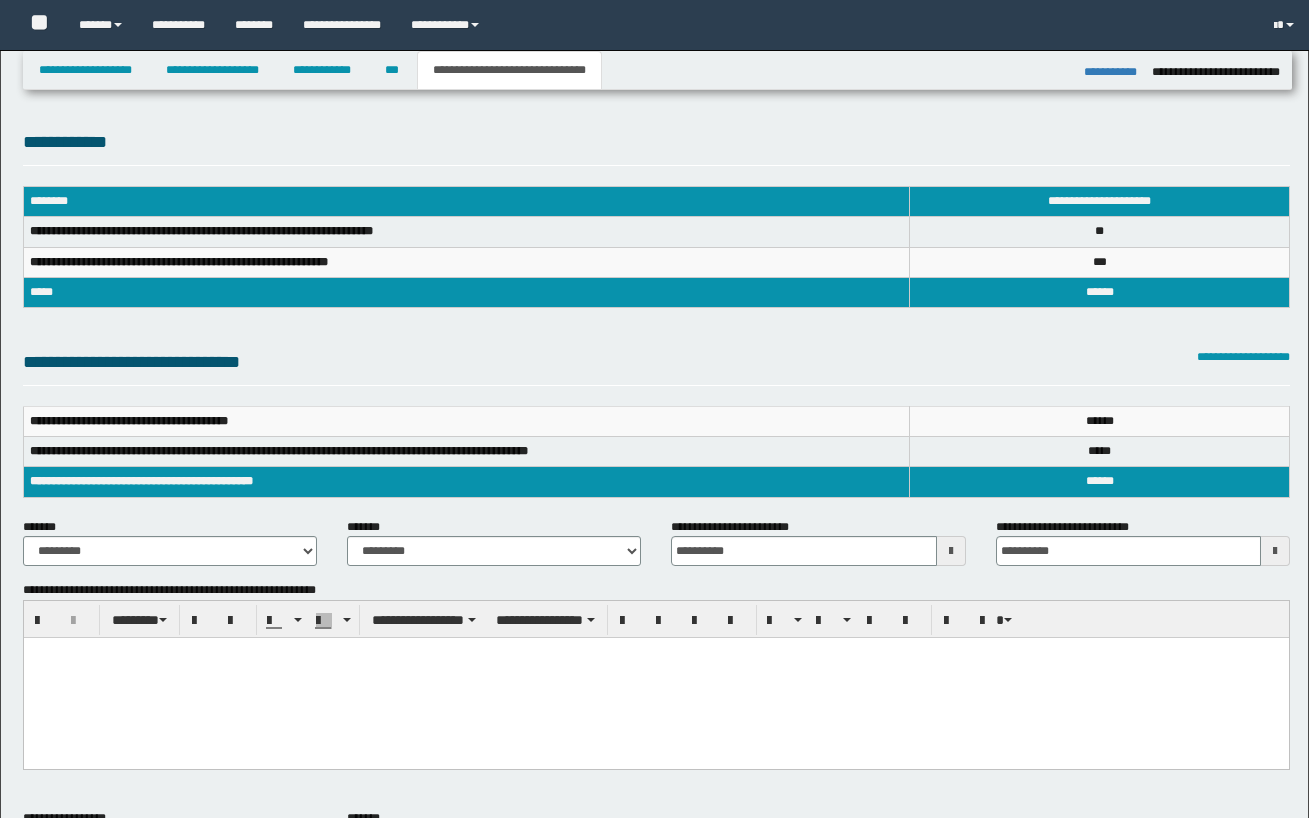select on "*" 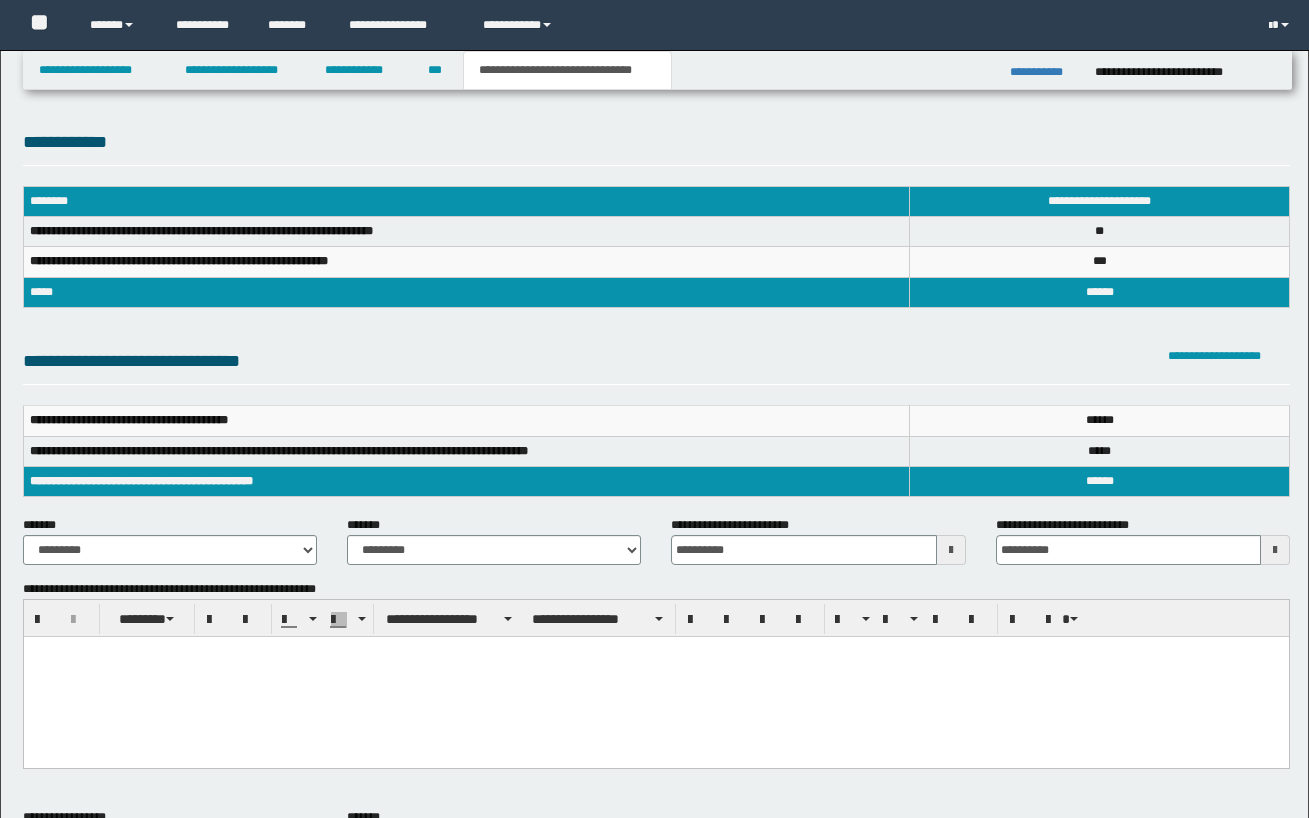 scroll, scrollTop: 297, scrollLeft: 0, axis: vertical 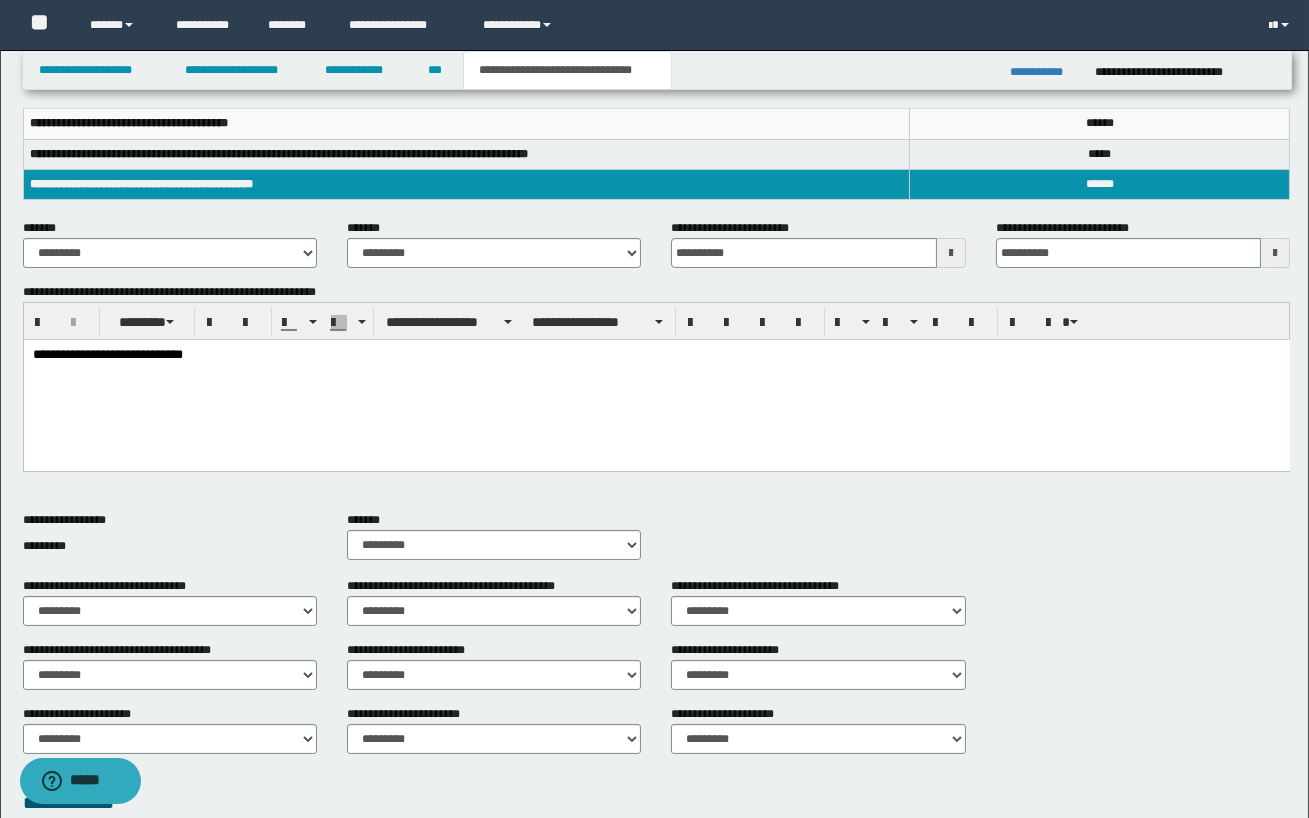 click on "**********" at bounding box center (657, 609) 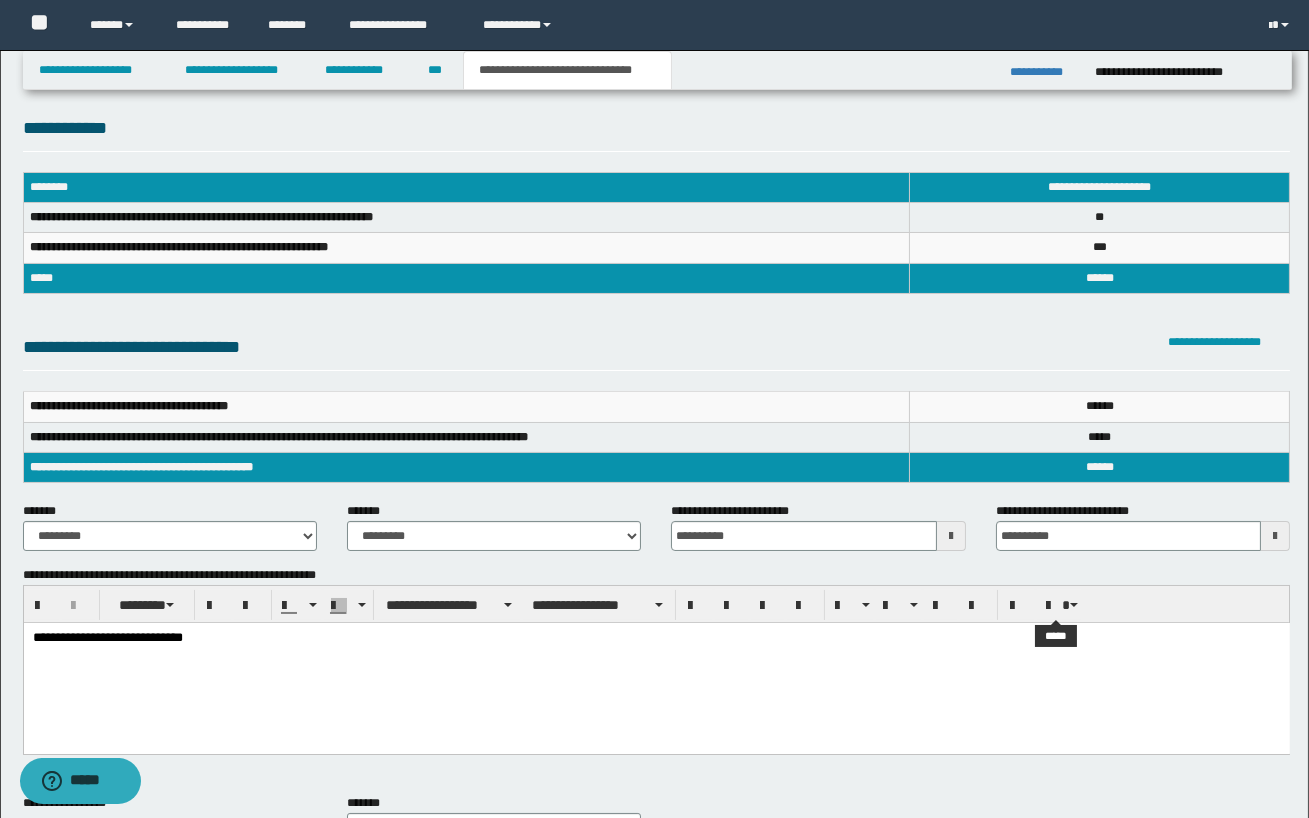 scroll, scrollTop: 0, scrollLeft: 0, axis: both 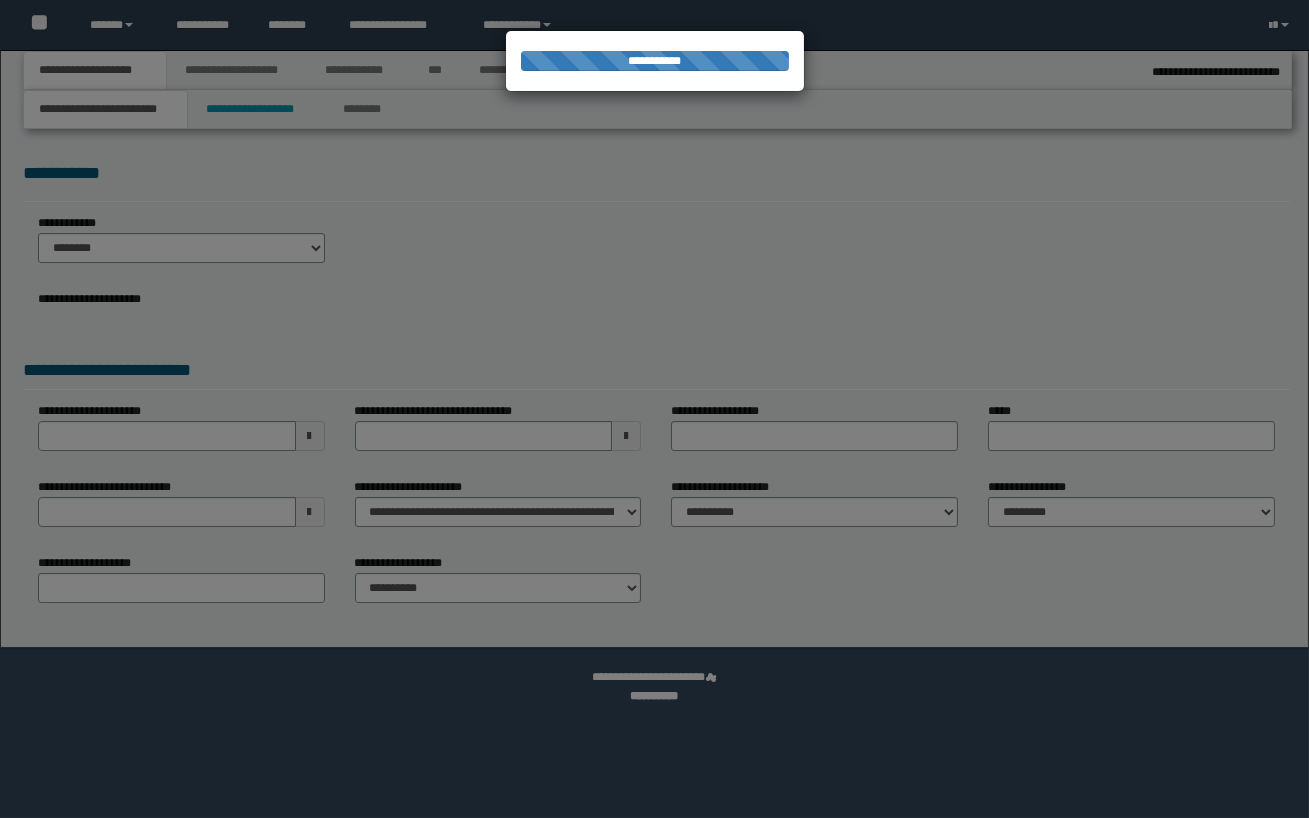 select on "*" 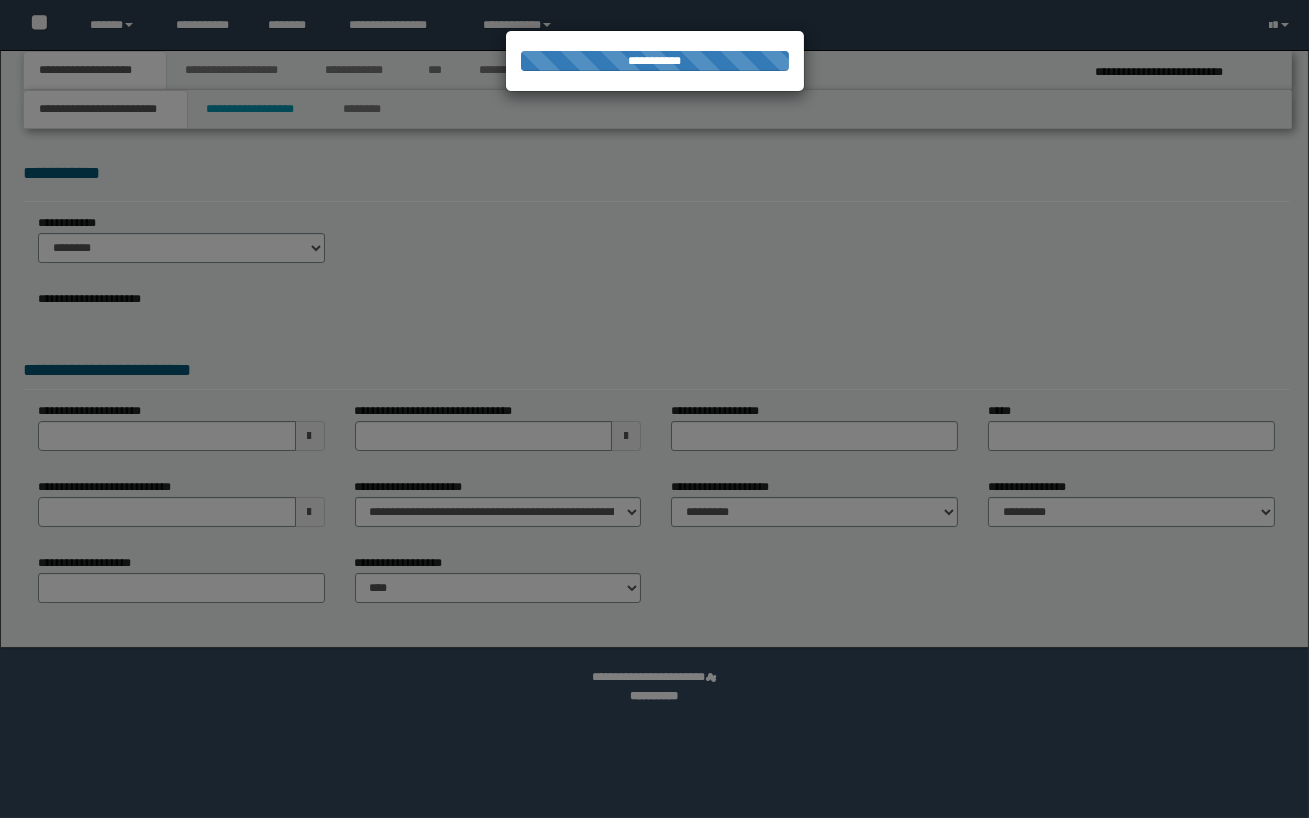 scroll, scrollTop: 0, scrollLeft: 0, axis: both 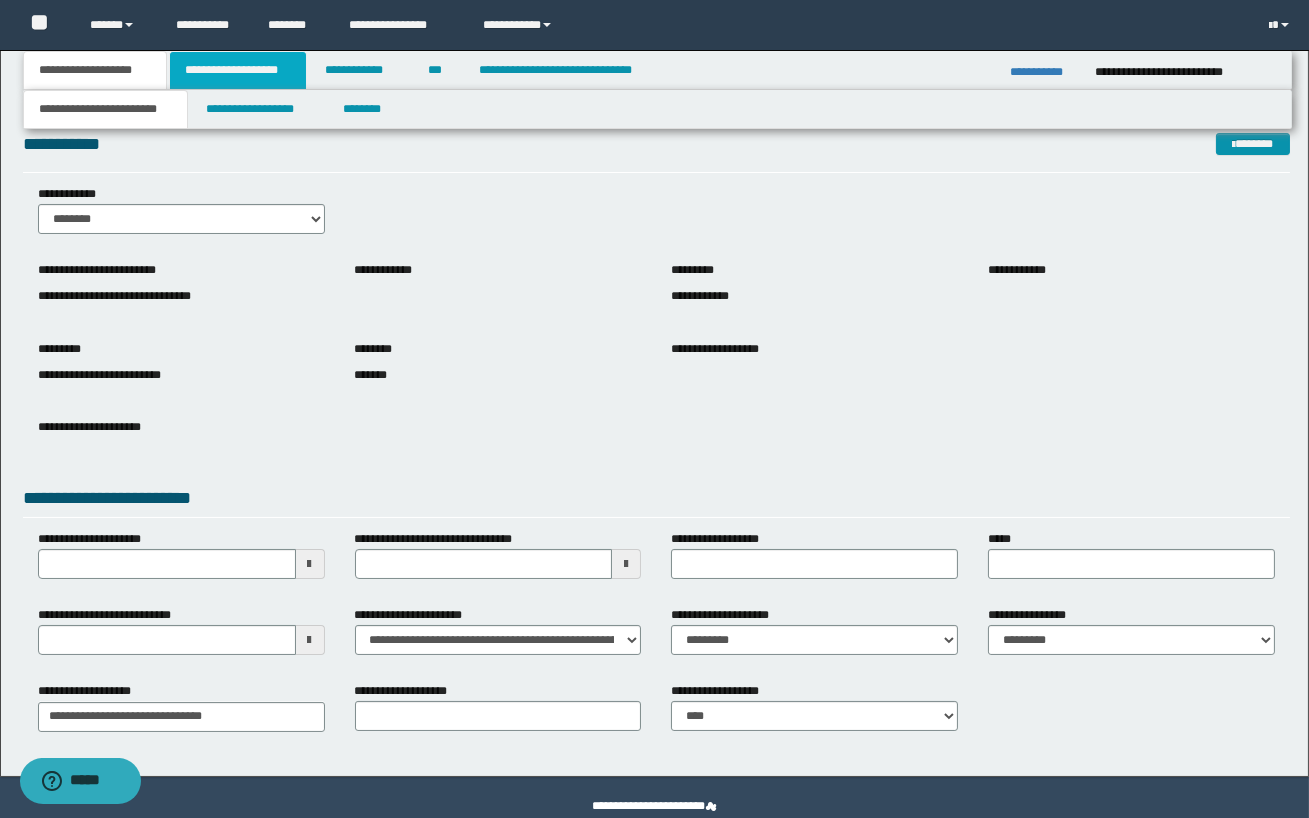 click on "**********" at bounding box center (238, 70) 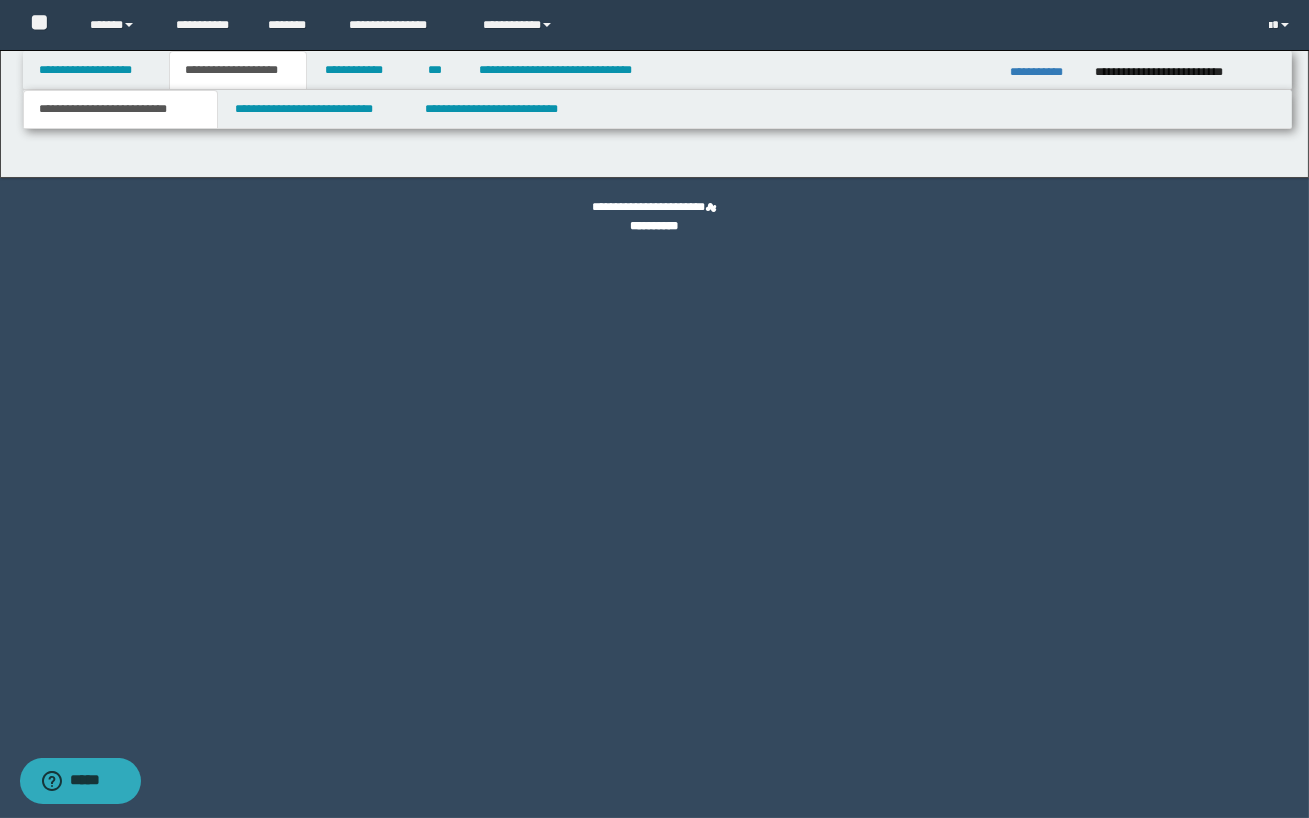 scroll, scrollTop: 0, scrollLeft: 0, axis: both 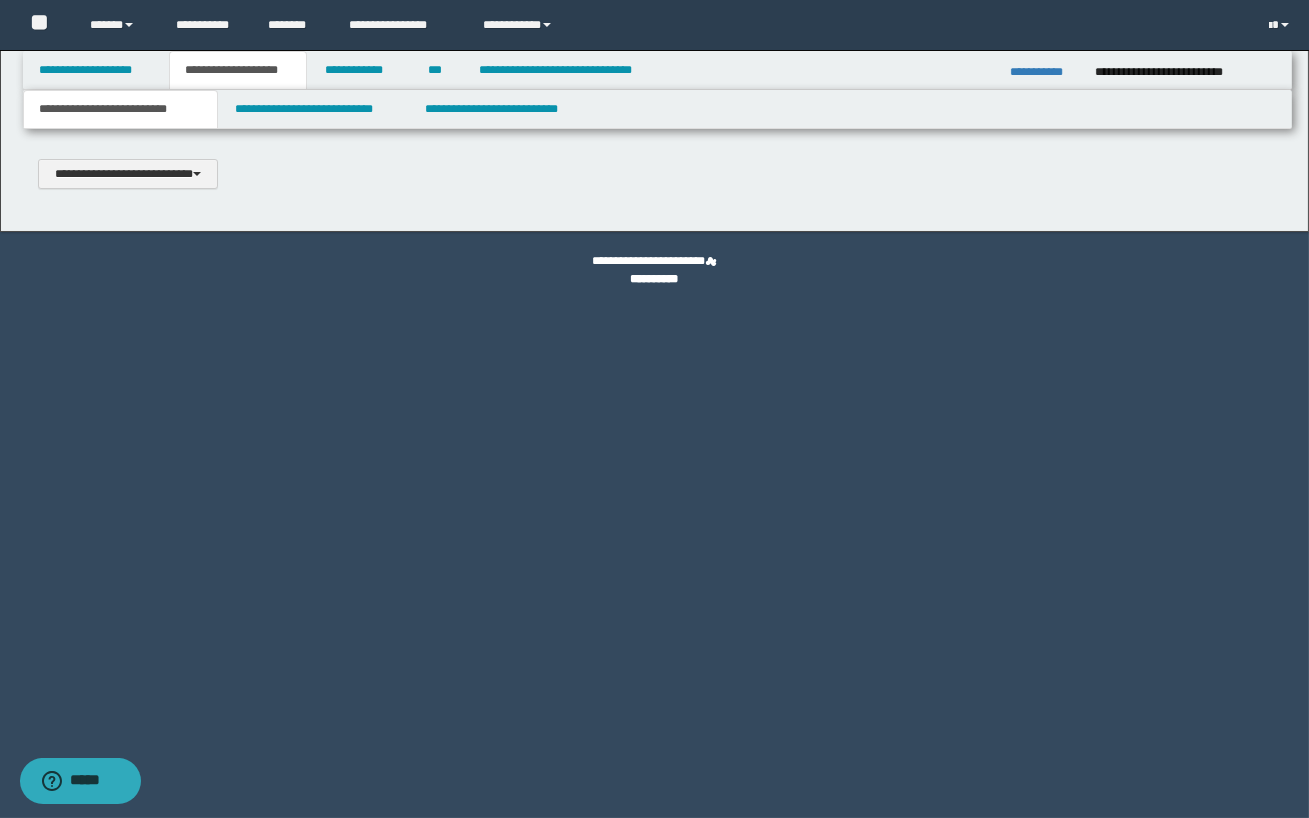 type 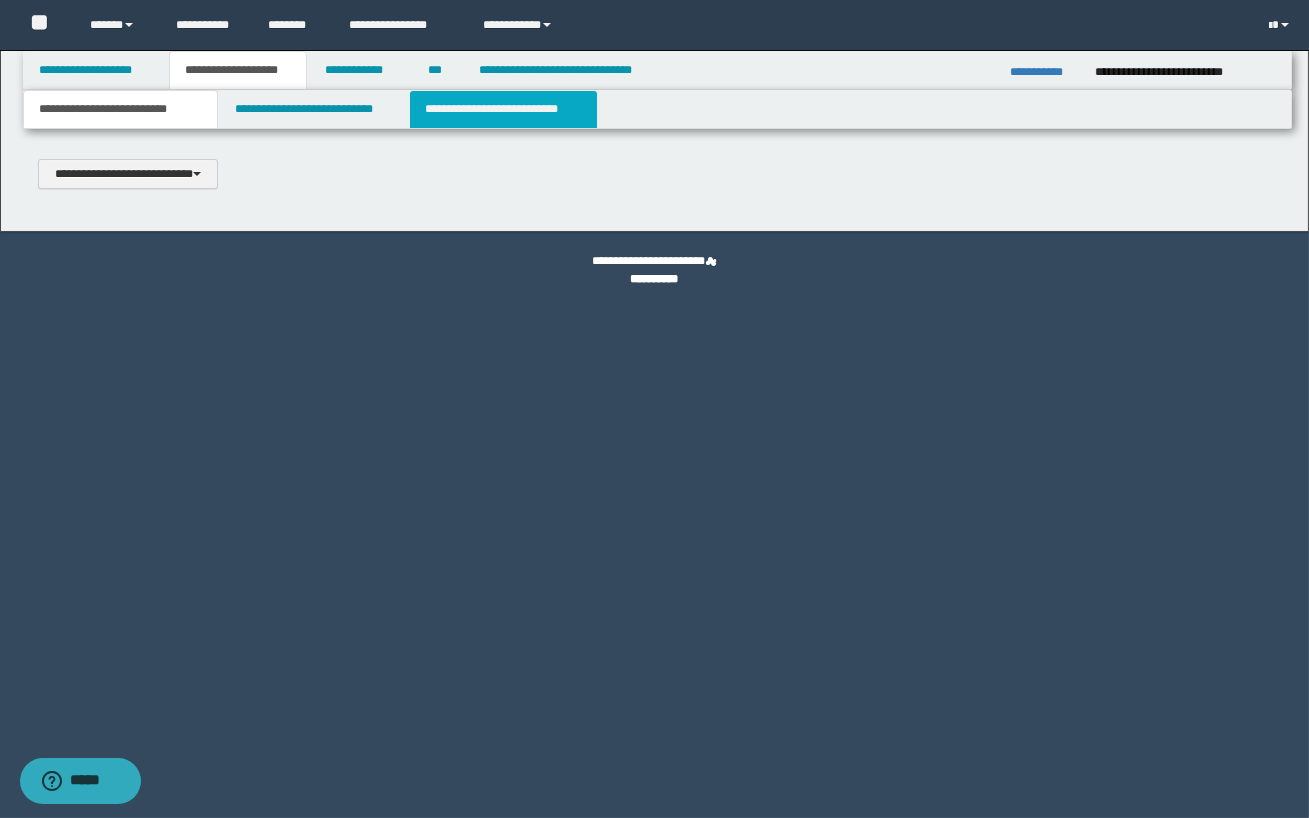 select on "*" 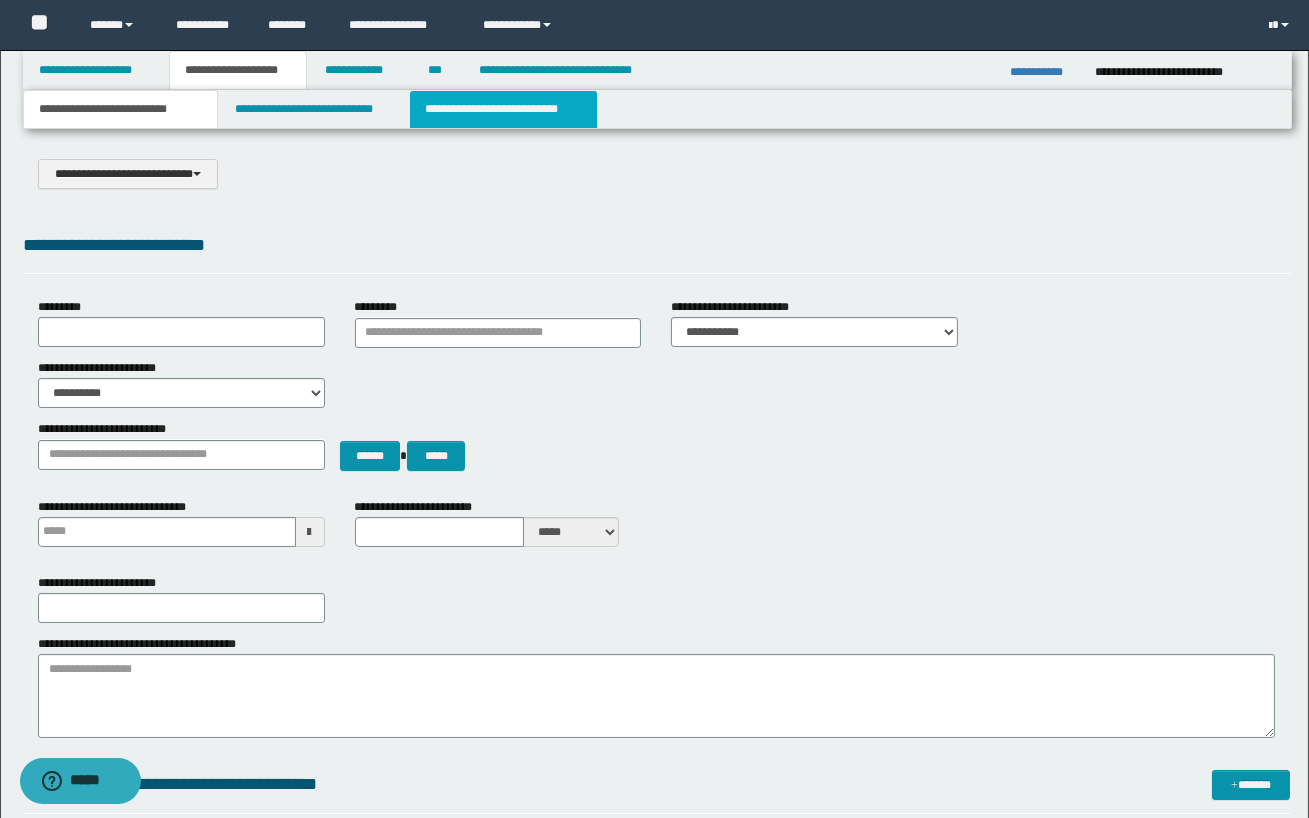 click on "**********" at bounding box center (503, 109) 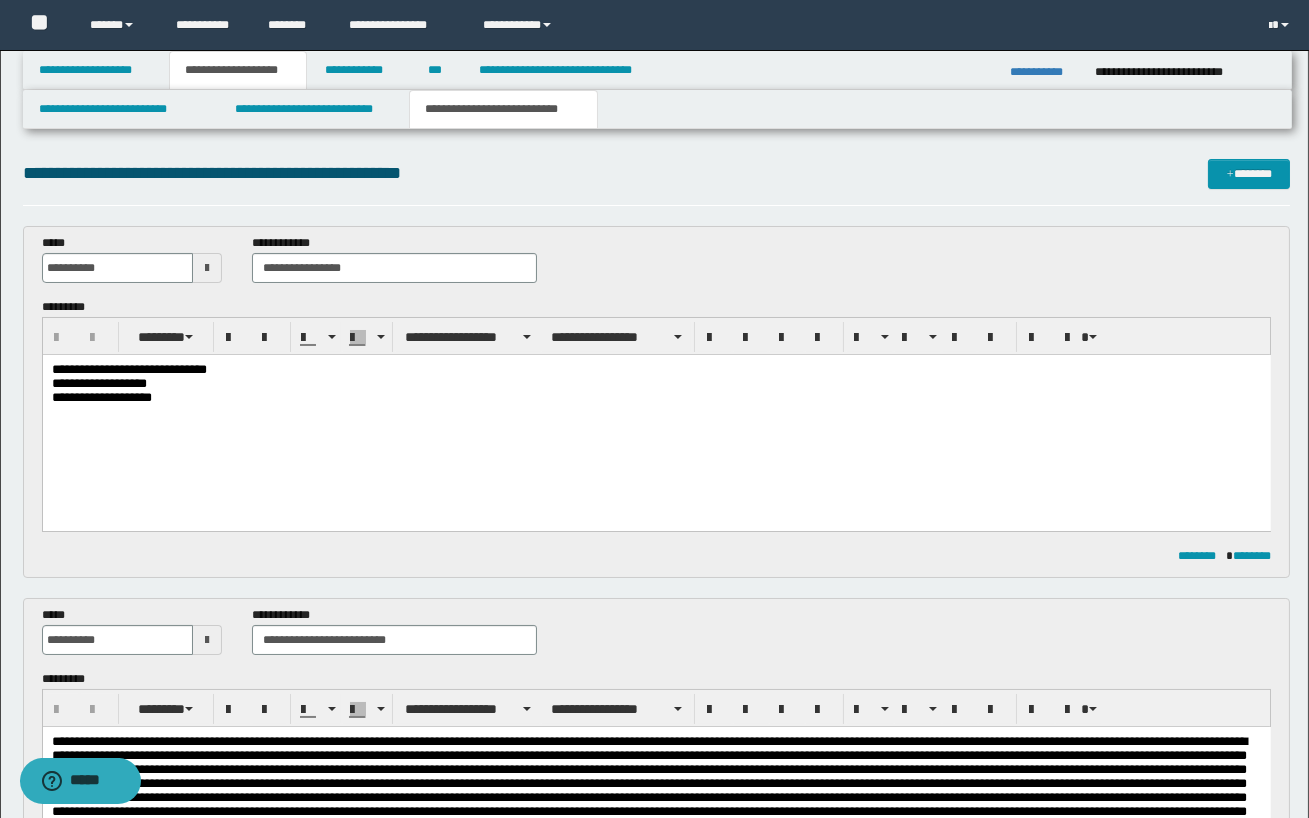 scroll, scrollTop: 0, scrollLeft: 0, axis: both 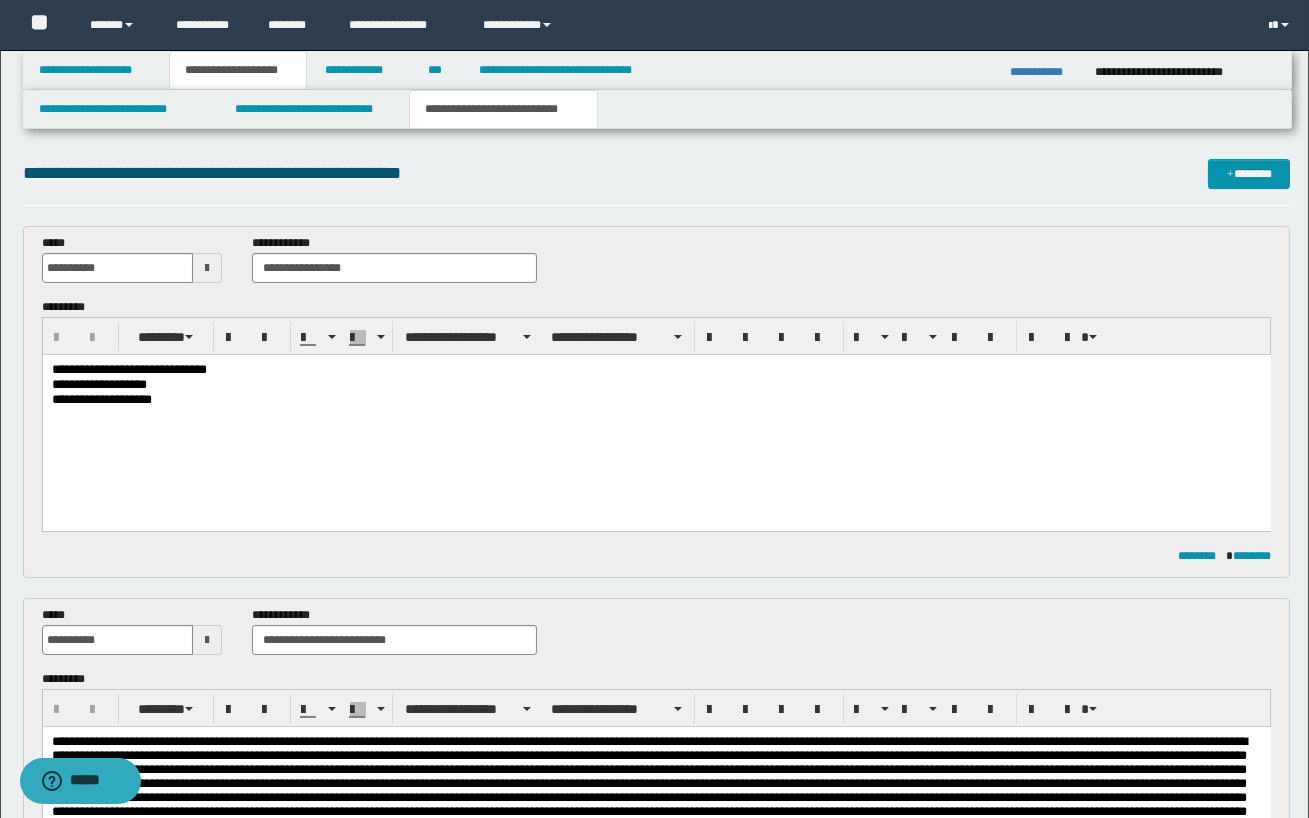 click on "**********" at bounding box center [654, 1130] 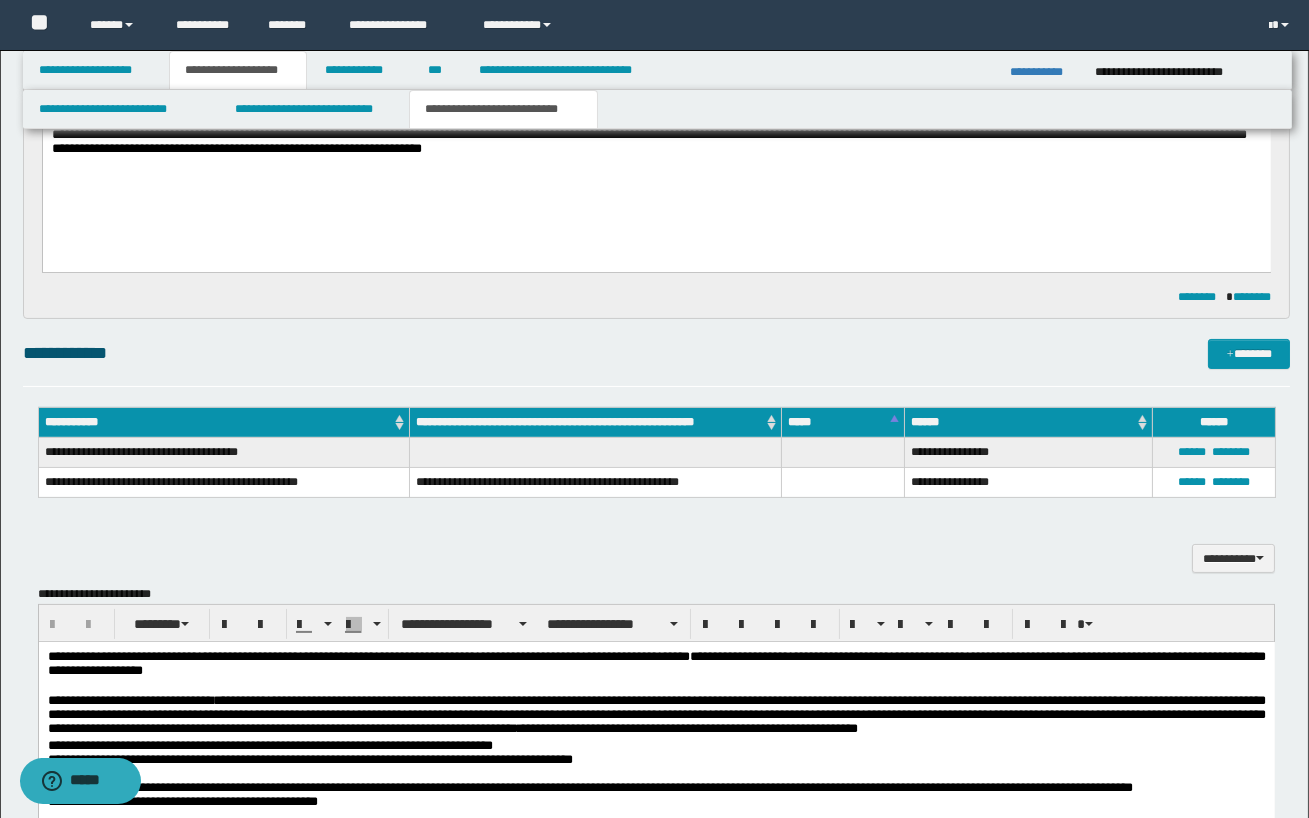 scroll, scrollTop: 690, scrollLeft: 0, axis: vertical 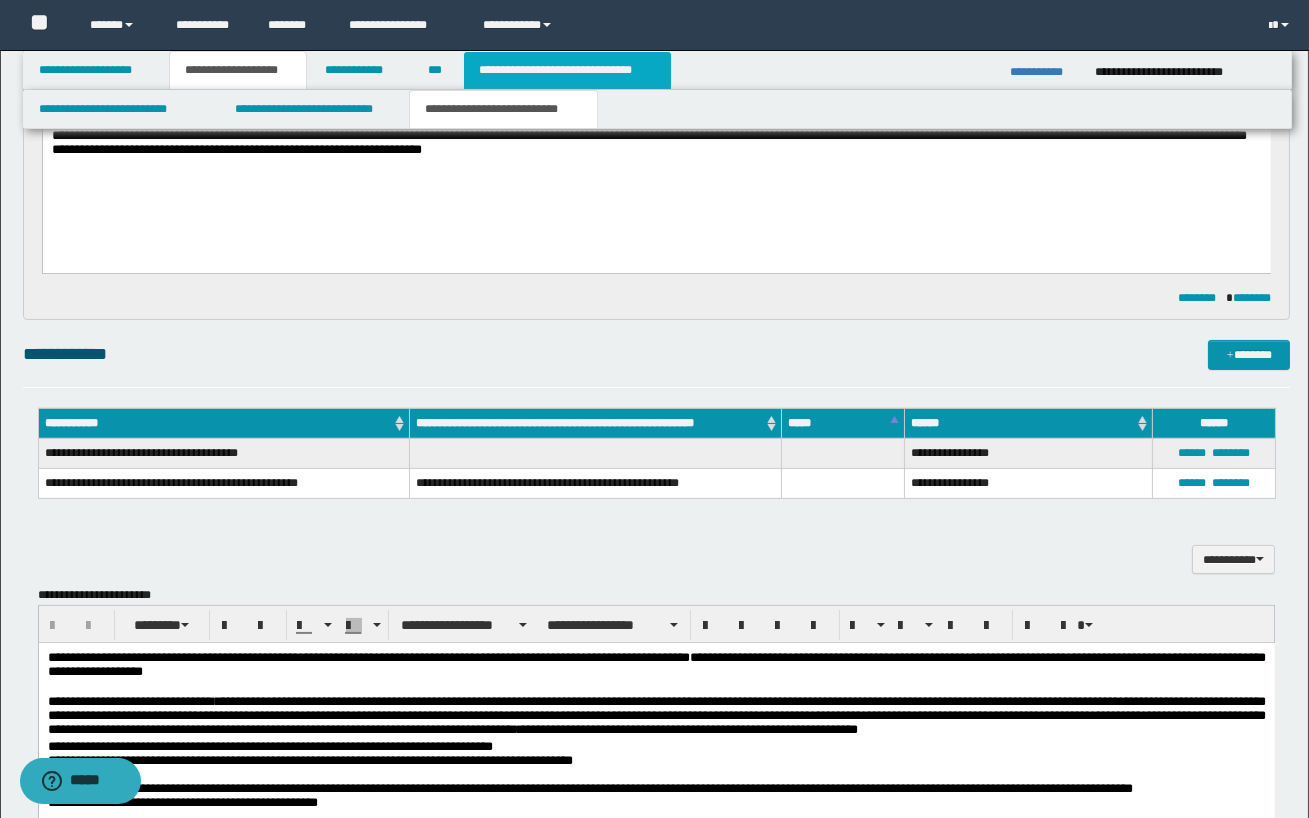 click on "**********" at bounding box center [567, 70] 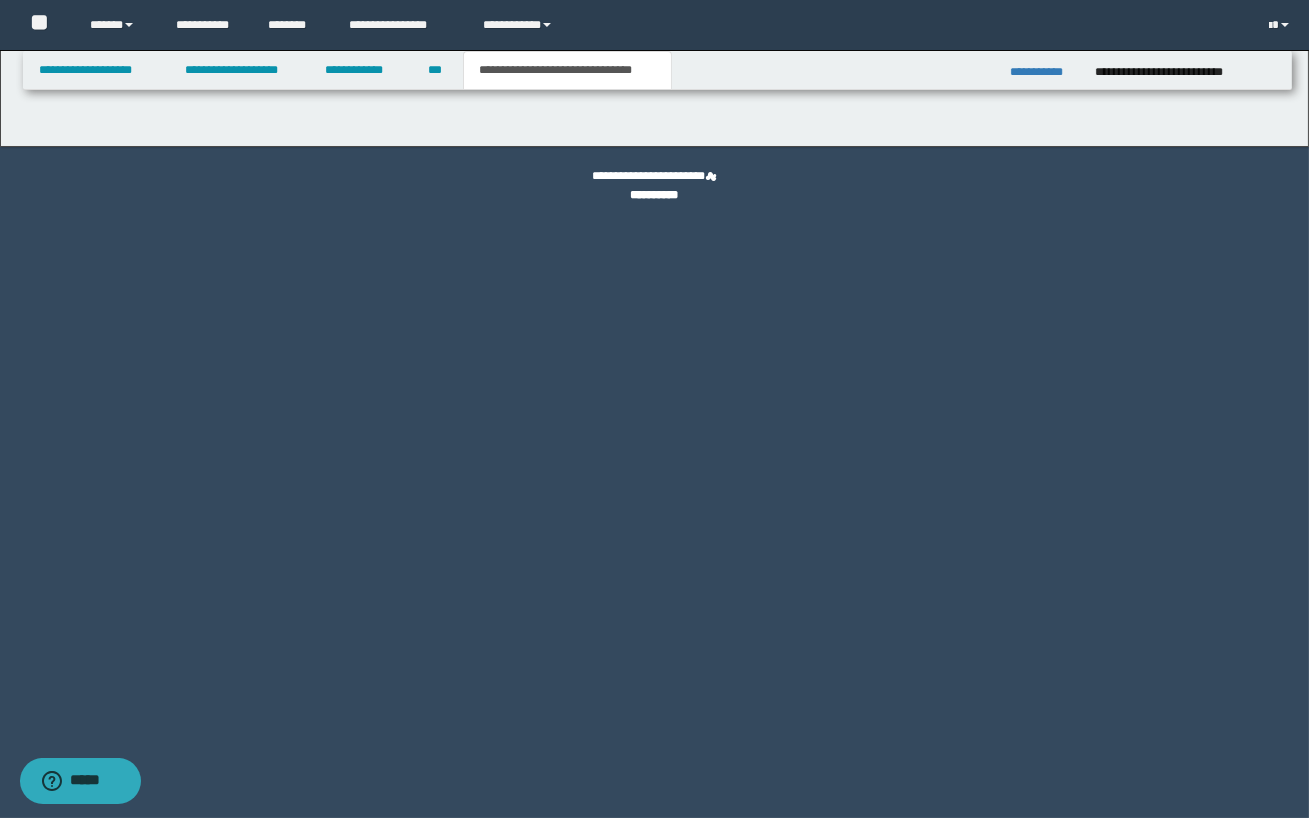 scroll, scrollTop: 0, scrollLeft: 0, axis: both 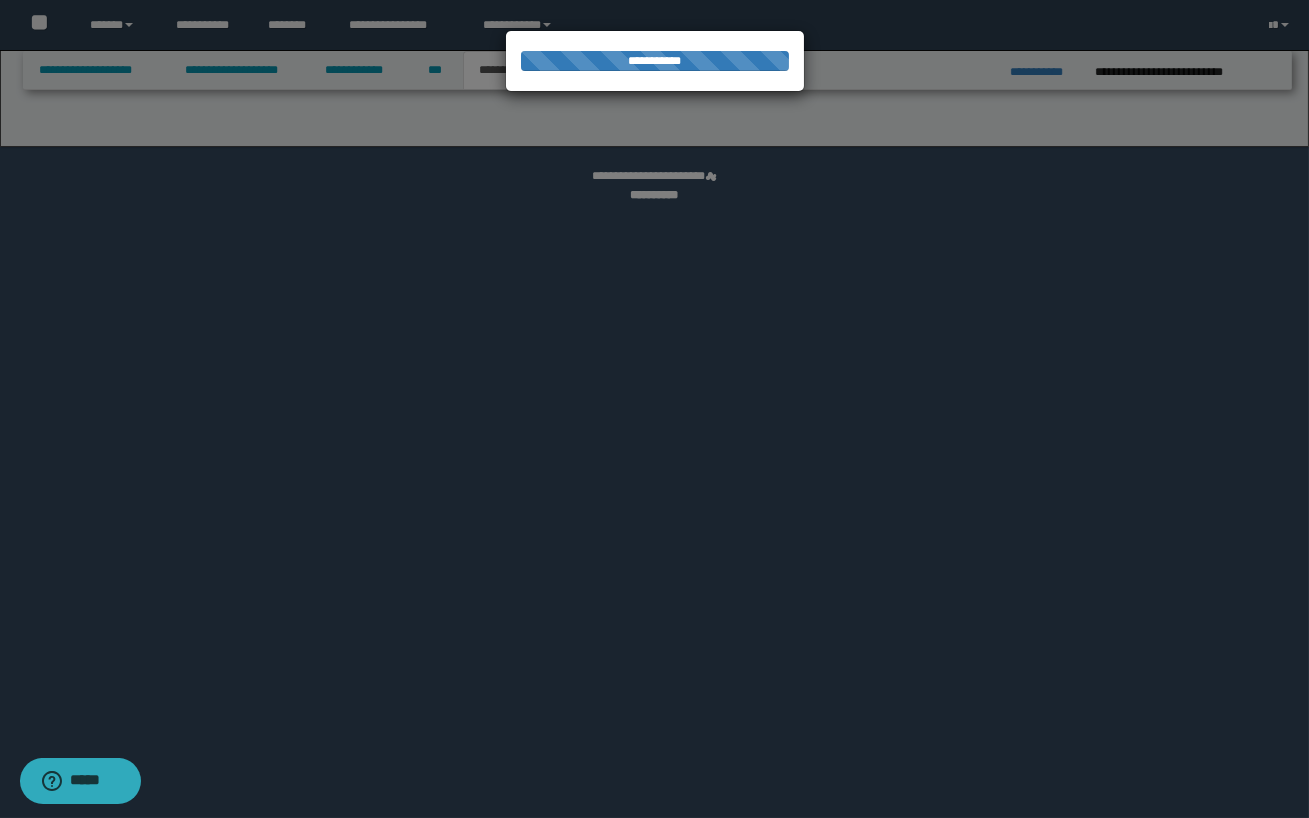 select on "*" 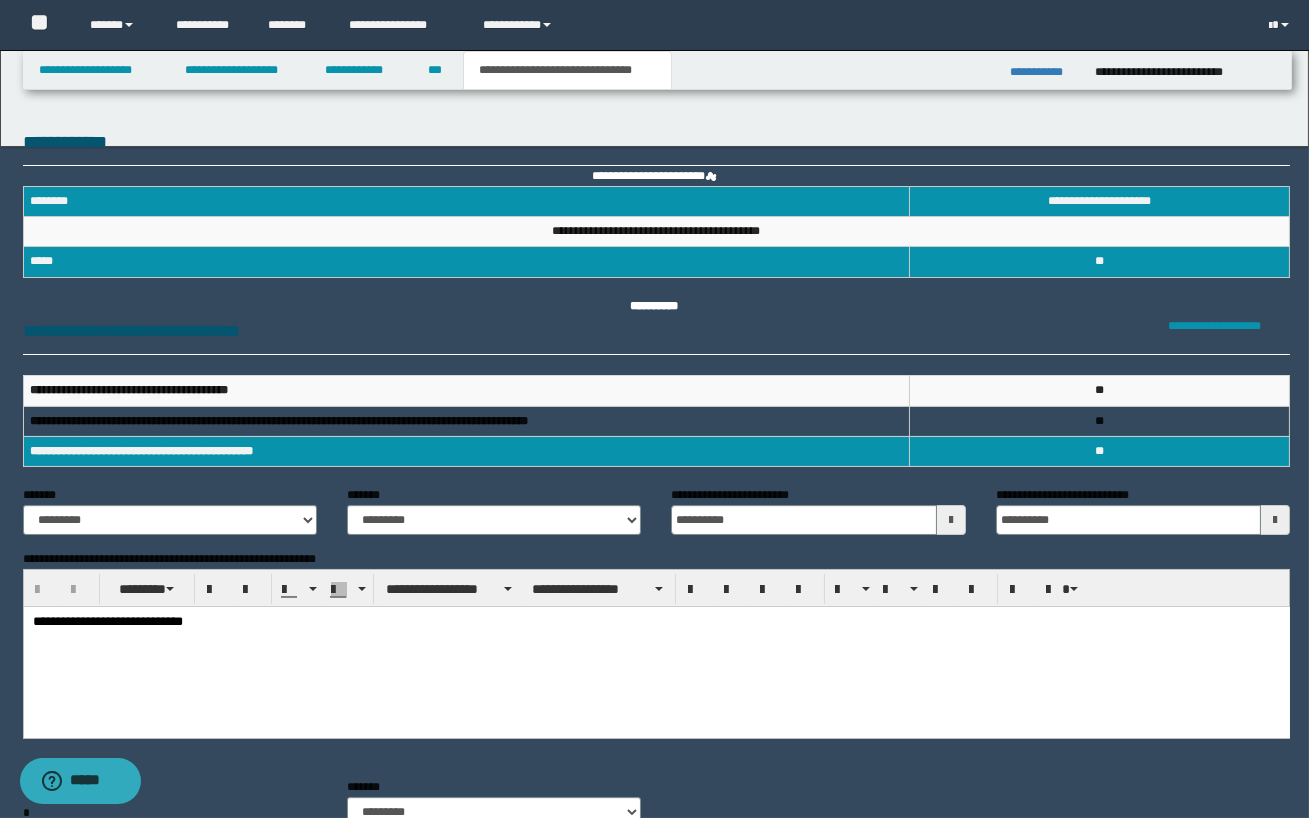 scroll, scrollTop: 0, scrollLeft: 0, axis: both 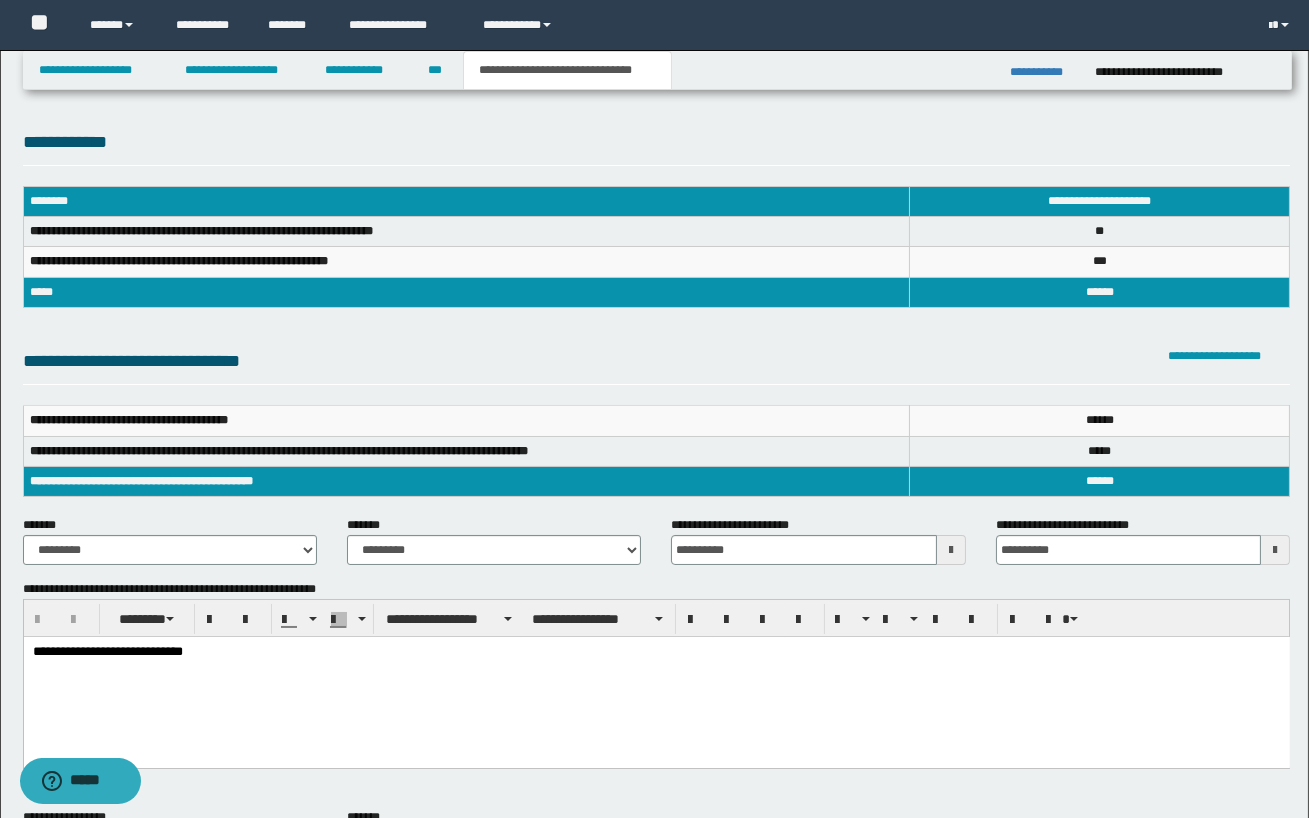 click on "**********" at bounding box center [654, 716] 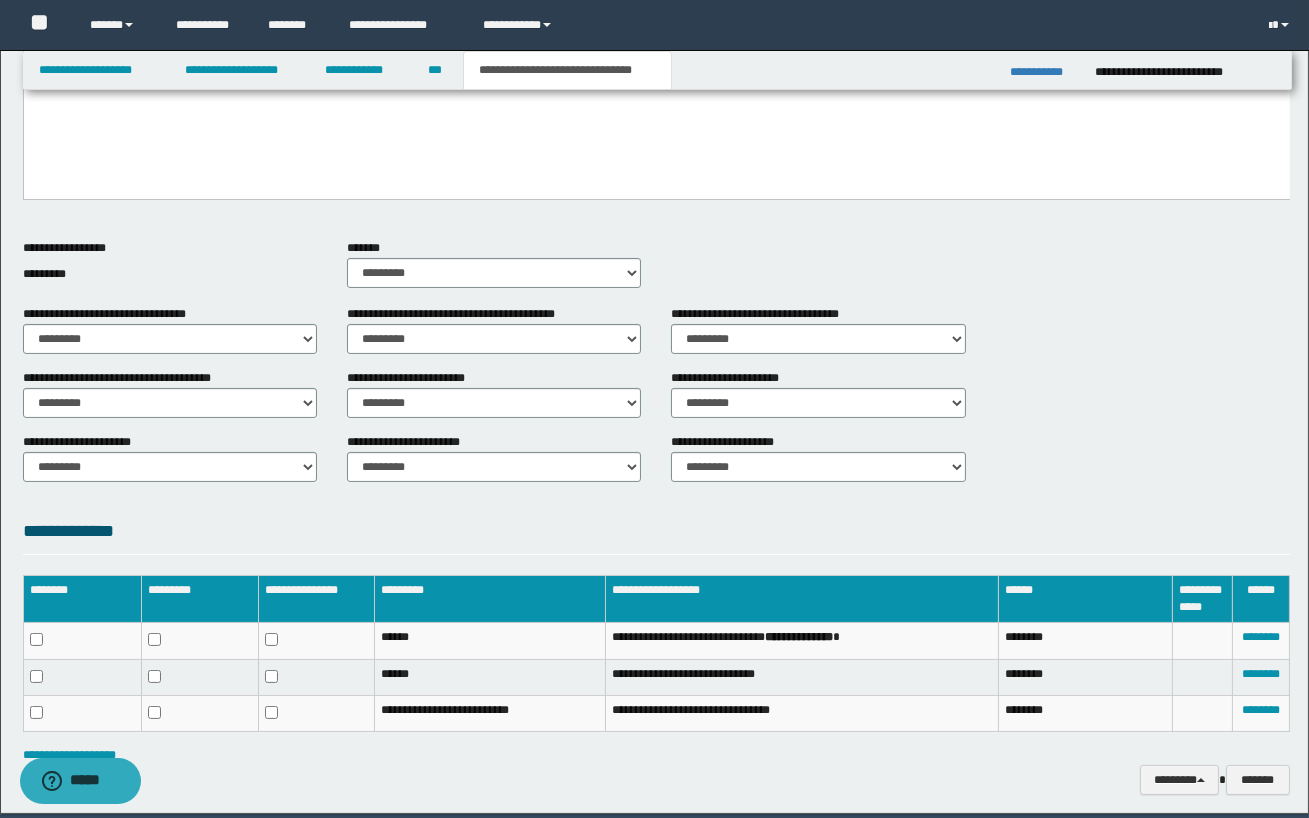 scroll, scrollTop: 581, scrollLeft: 0, axis: vertical 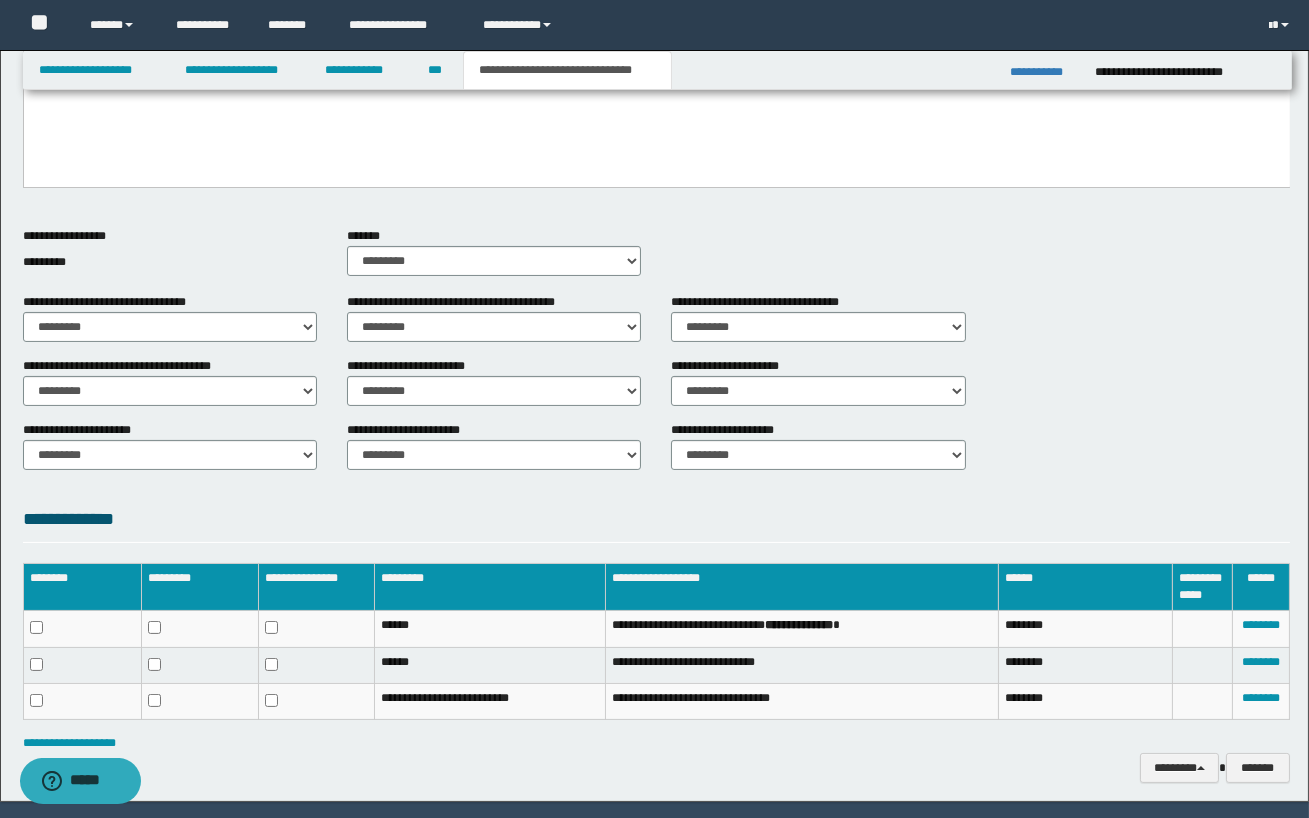 click on "**********" at bounding box center (657, 325) 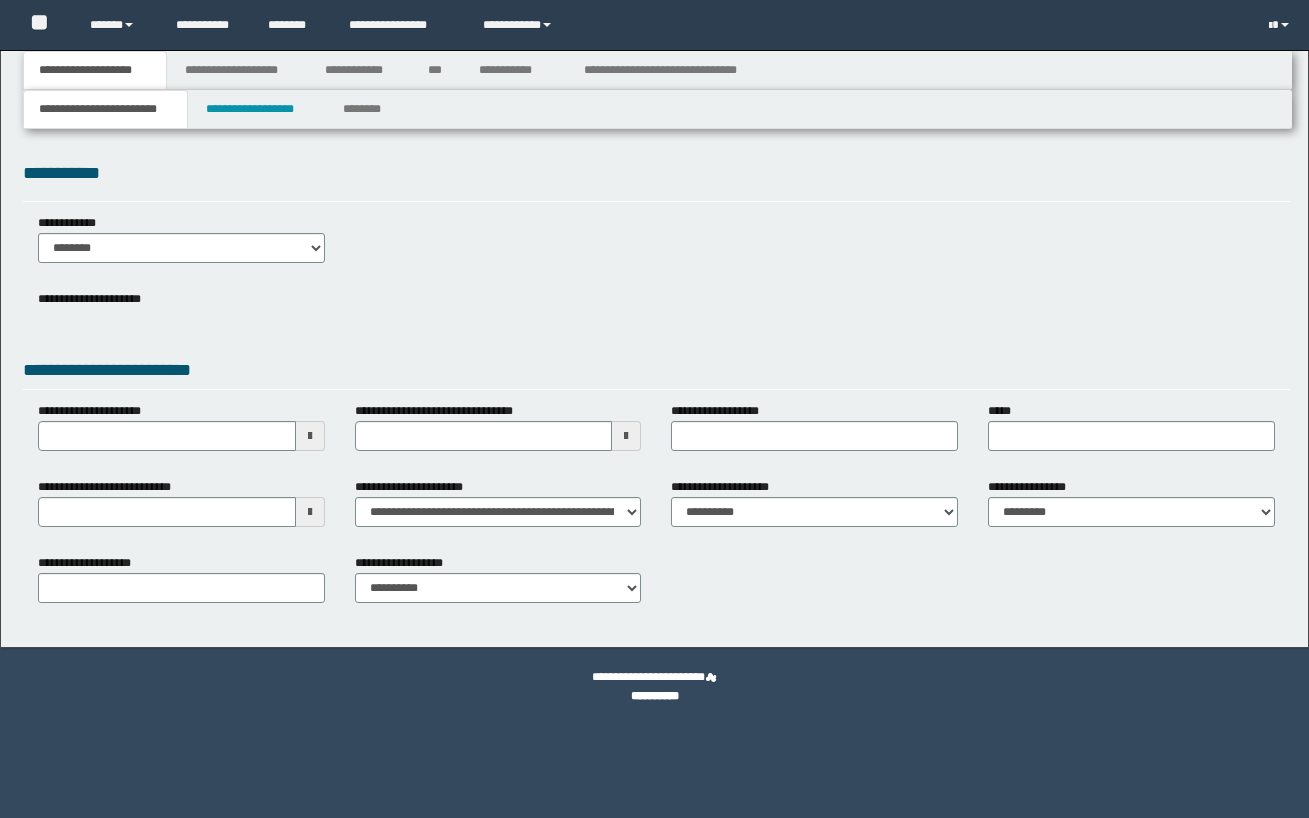 scroll, scrollTop: 0, scrollLeft: 0, axis: both 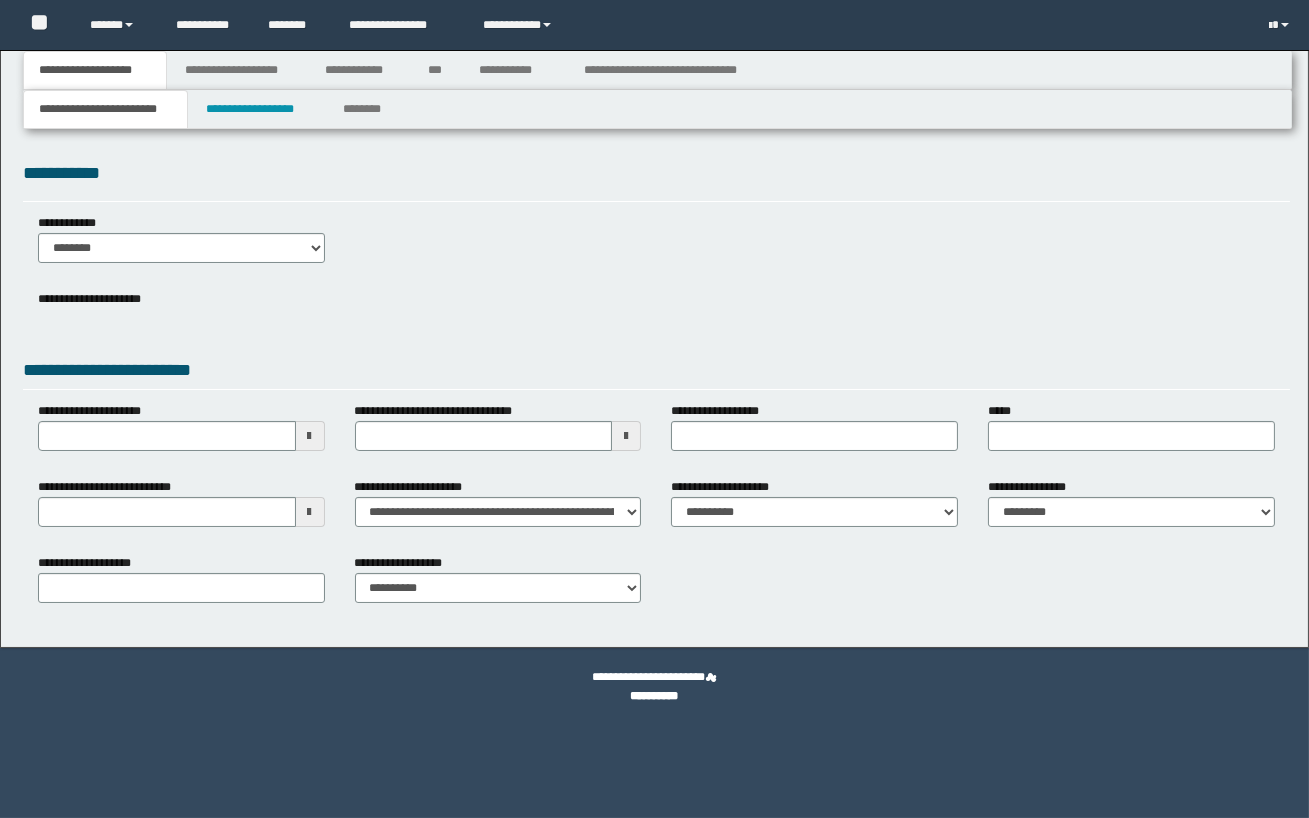 select on "*" 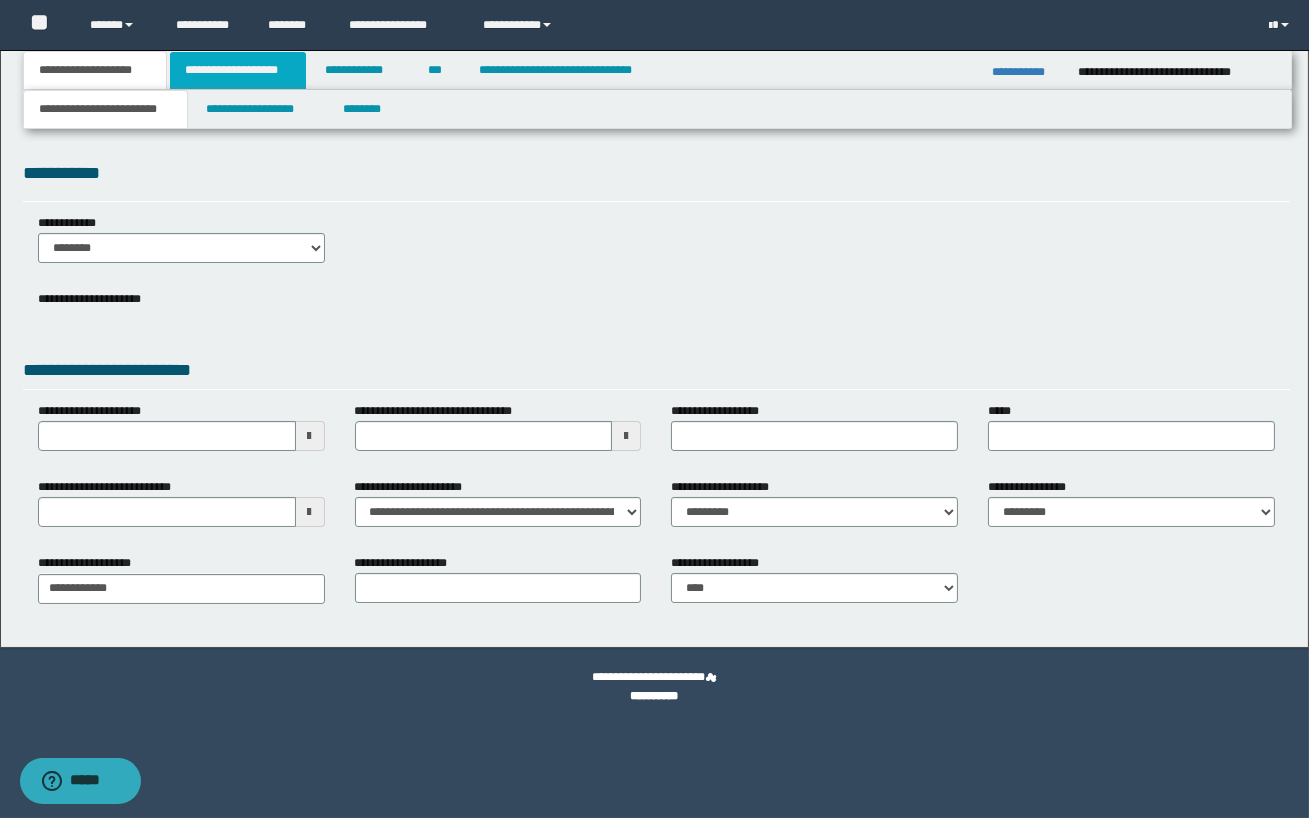 click on "**********" at bounding box center [238, 70] 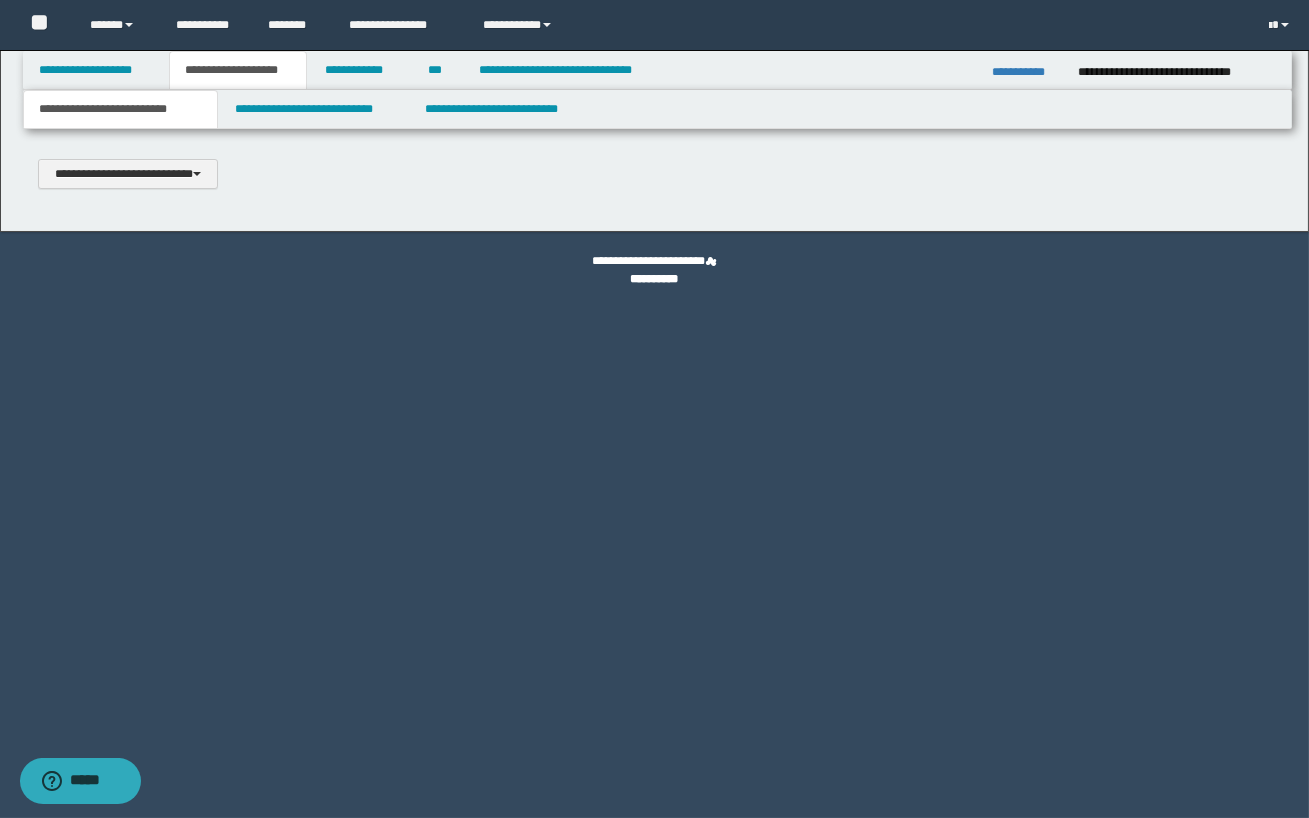 scroll, scrollTop: 0, scrollLeft: 0, axis: both 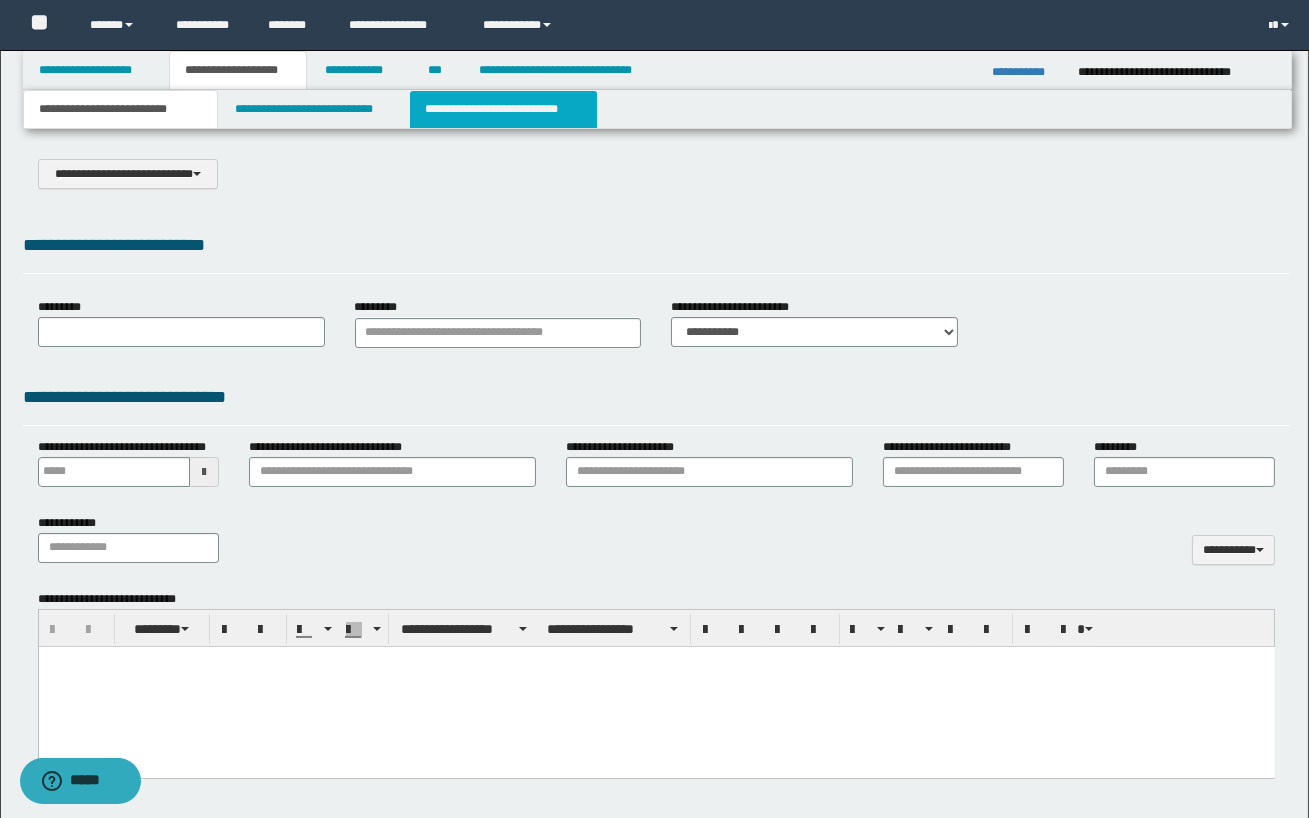 click on "**********" at bounding box center [503, 109] 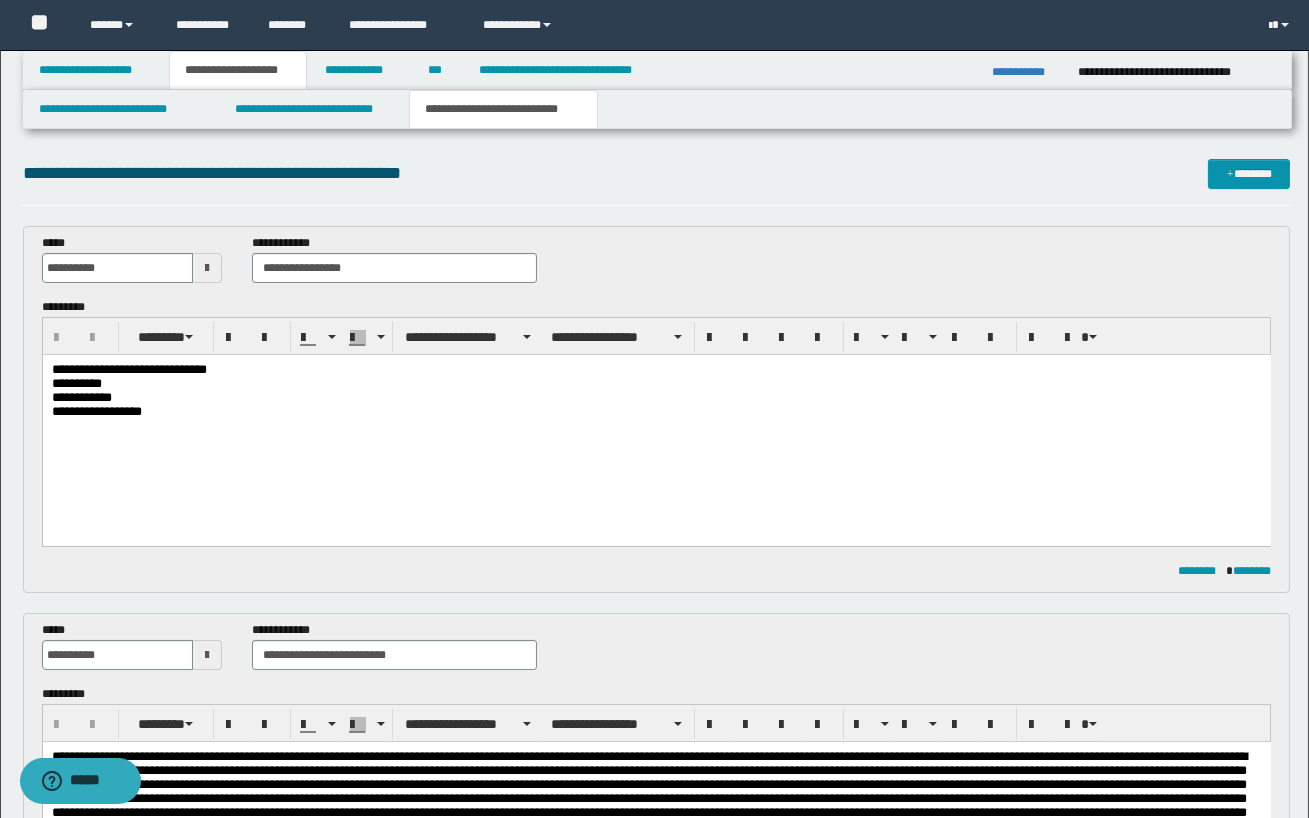 scroll, scrollTop: 0, scrollLeft: 0, axis: both 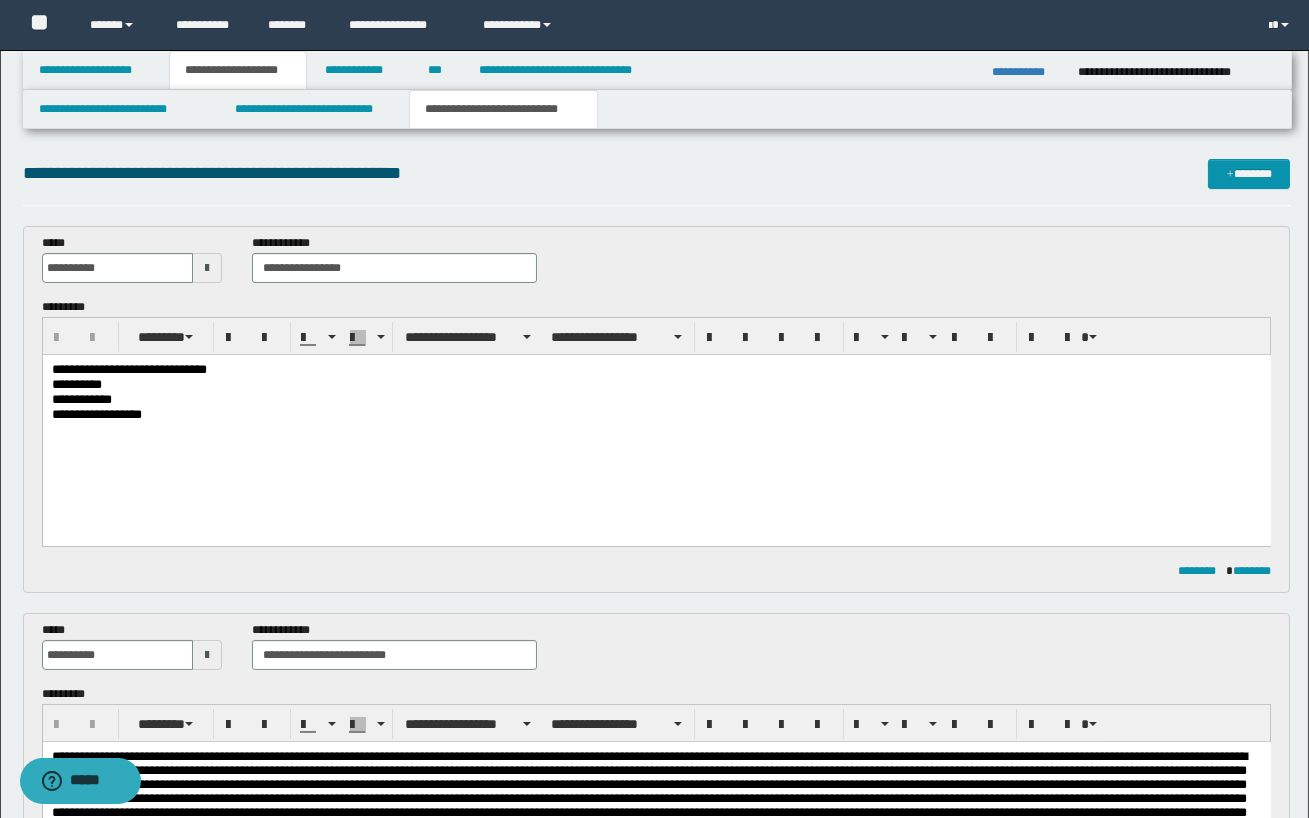 click on "**********" at bounding box center [654, 1115] 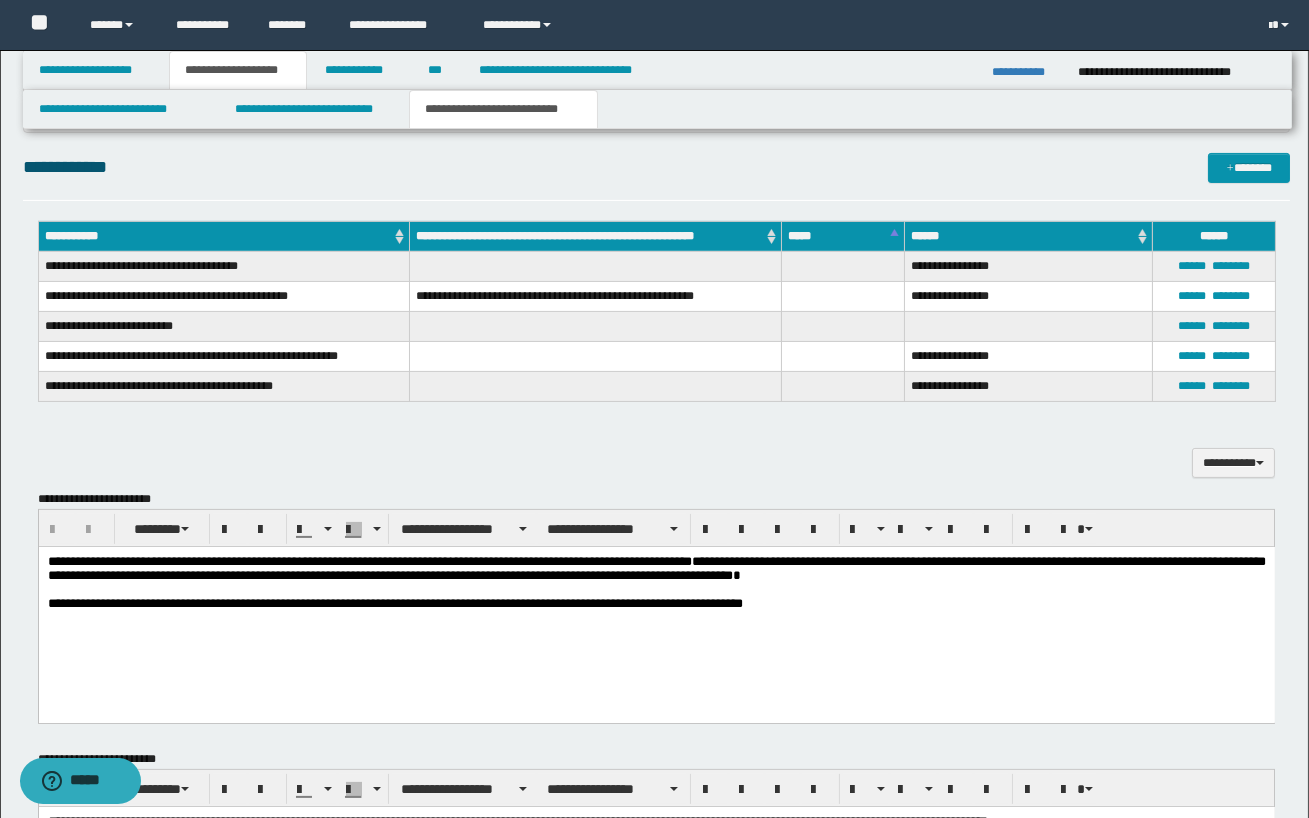 scroll, scrollTop: 909, scrollLeft: 0, axis: vertical 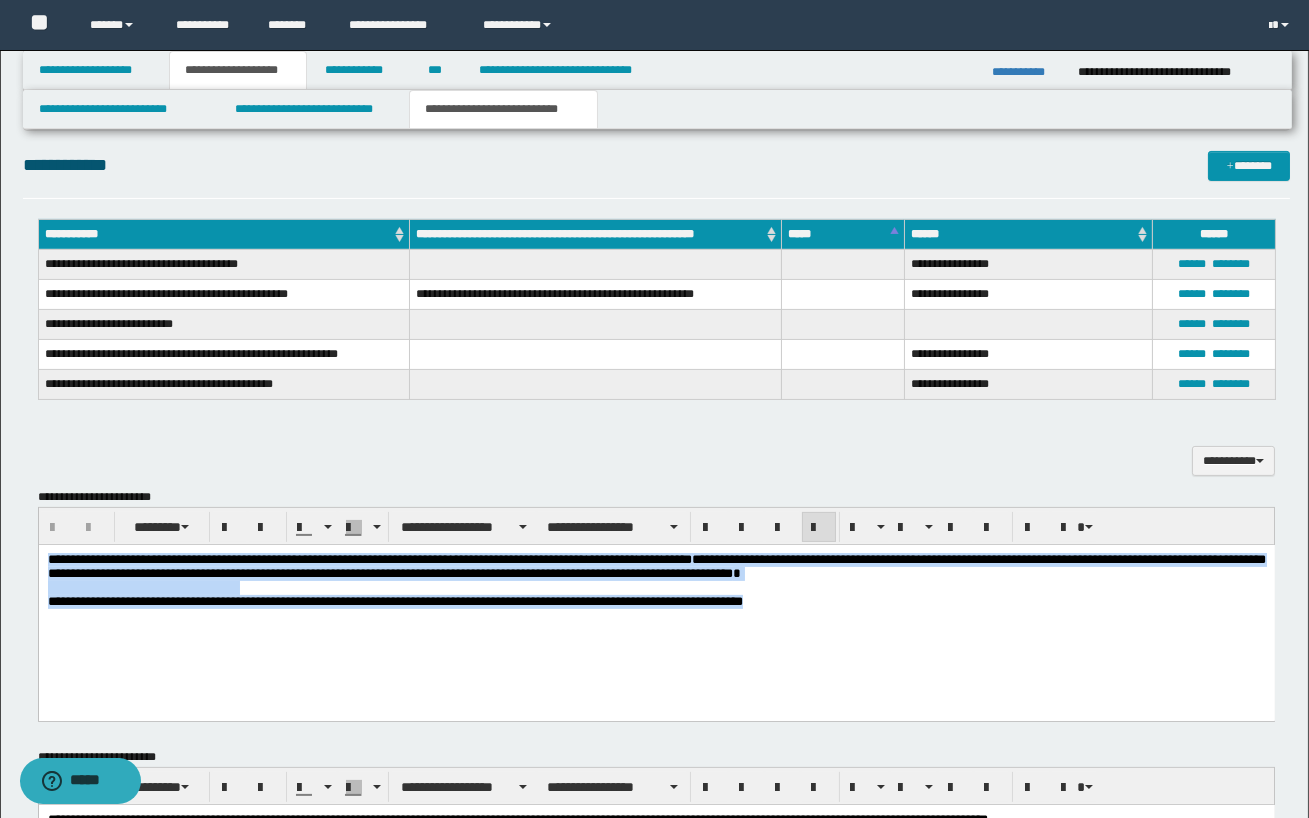 drag, startPoint x: 45, startPoint y: 560, endPoint x: 771, endPoint y: 626, distance: 728.99384 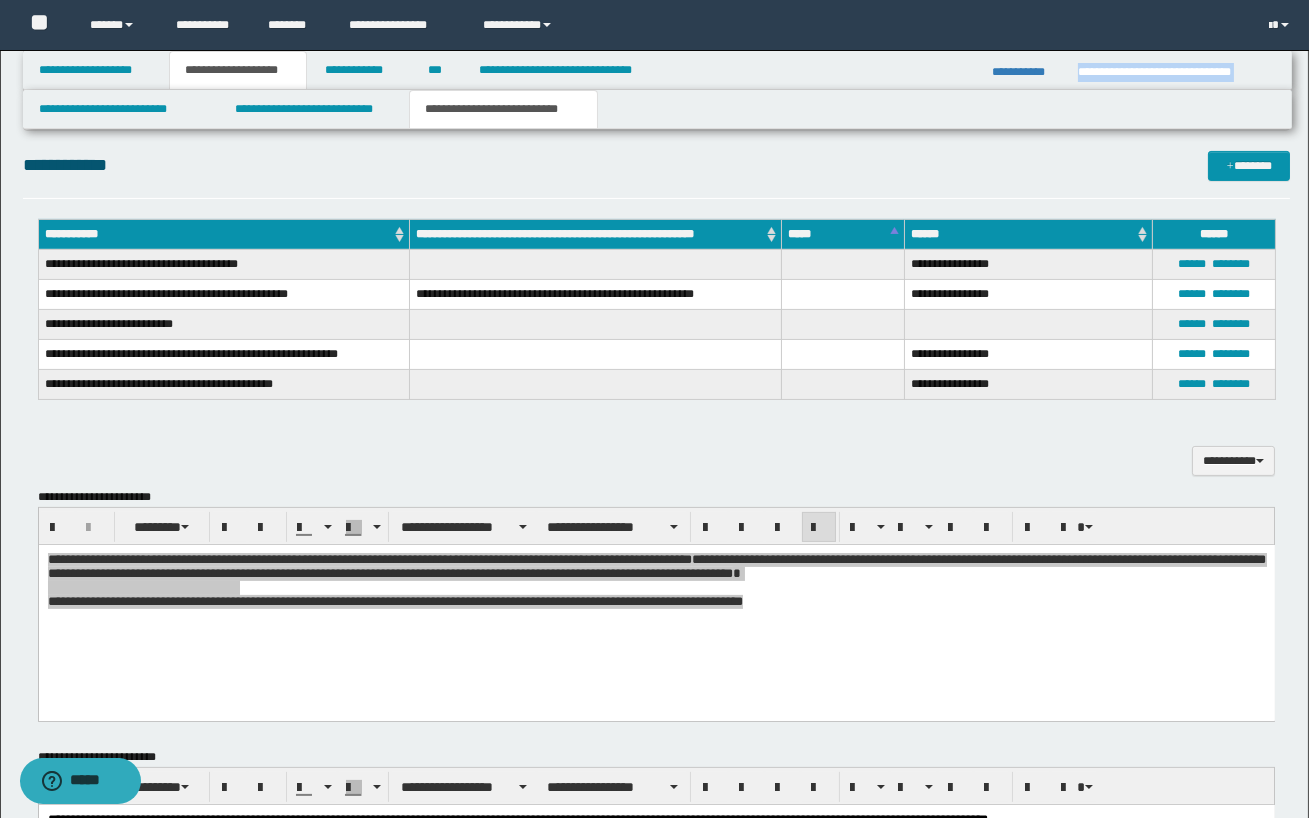 drag, startPoint x: 729, startPoint y: 68, endPoint x: 962, endPoint y: 78, distance: 233.2145 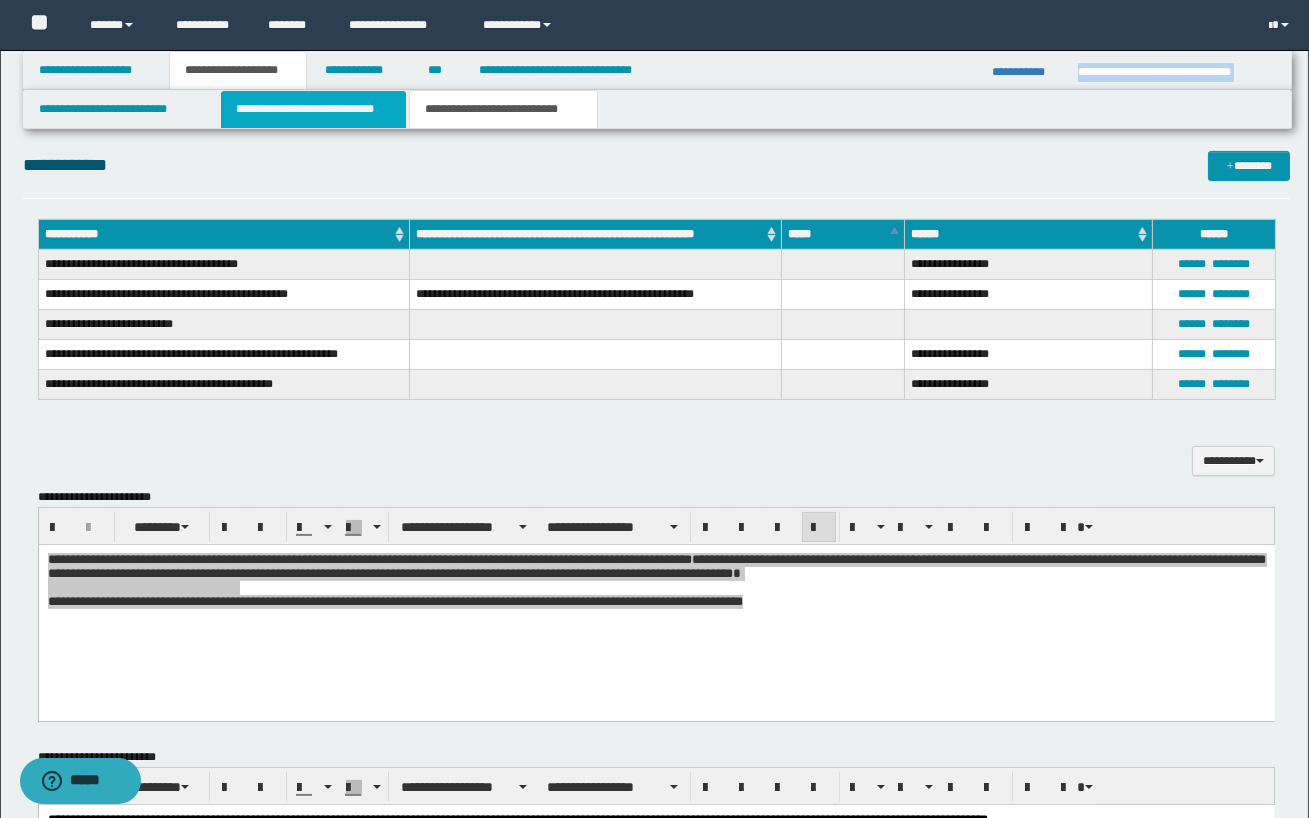 click on "**********" at bounding box center [313, 109] 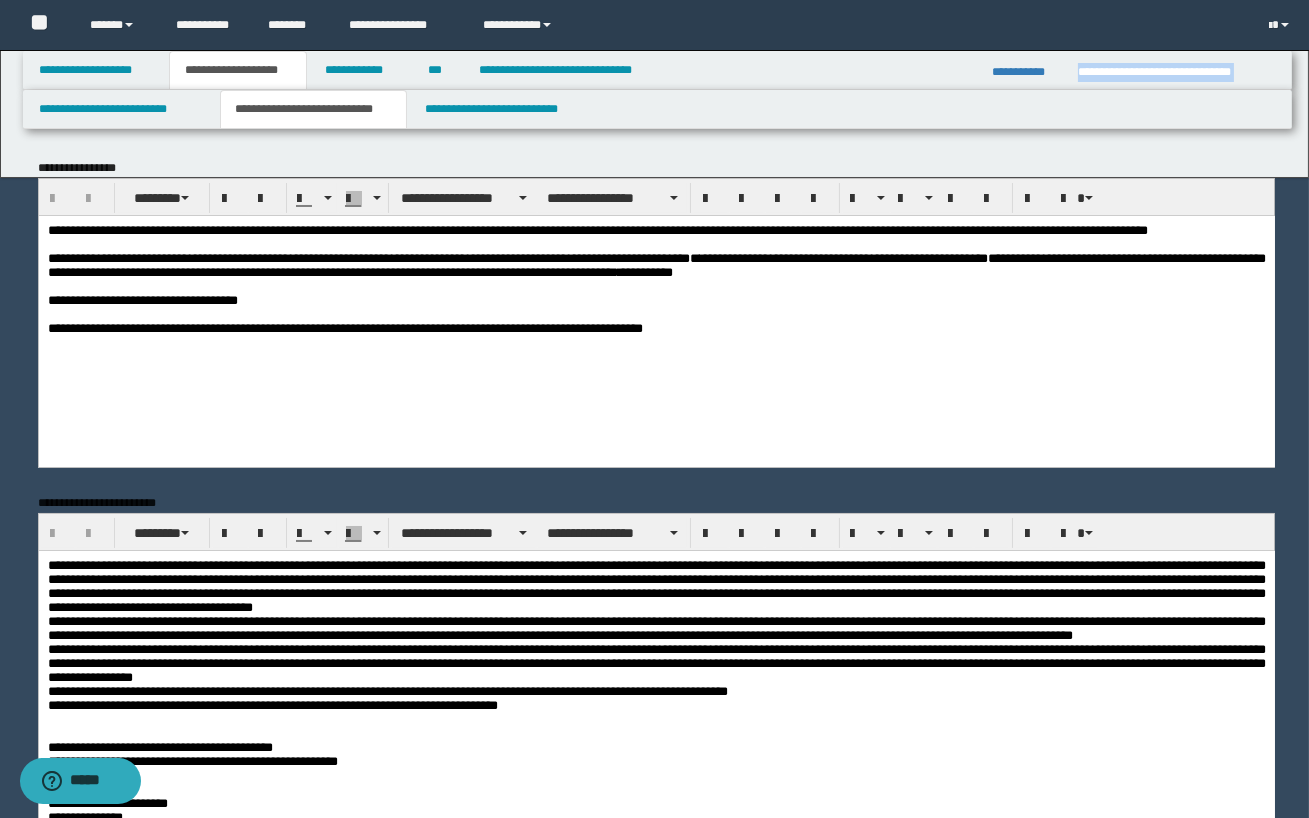 scroll, scrollTop: 0, scrollLeft: 0, axis: both 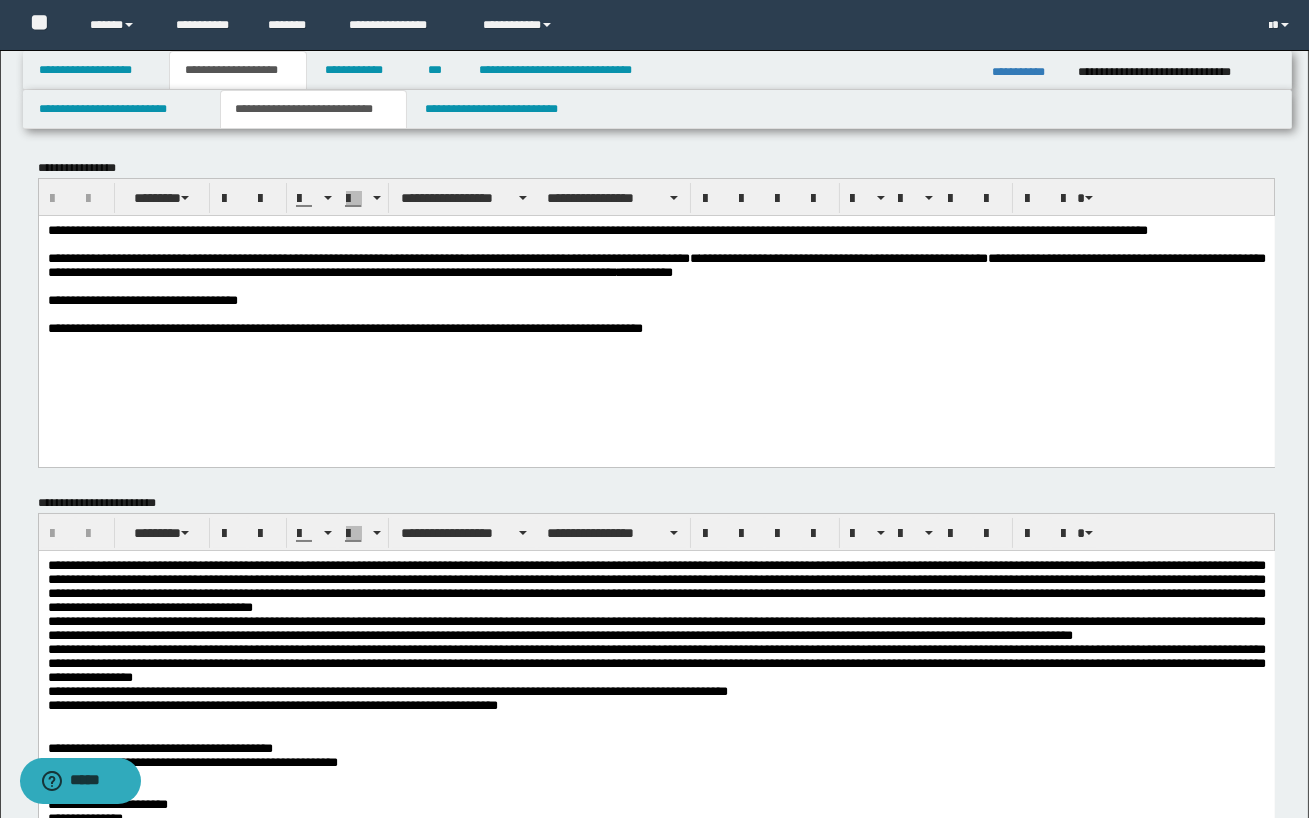 click on "**********" at bounding box center [654, 2470] 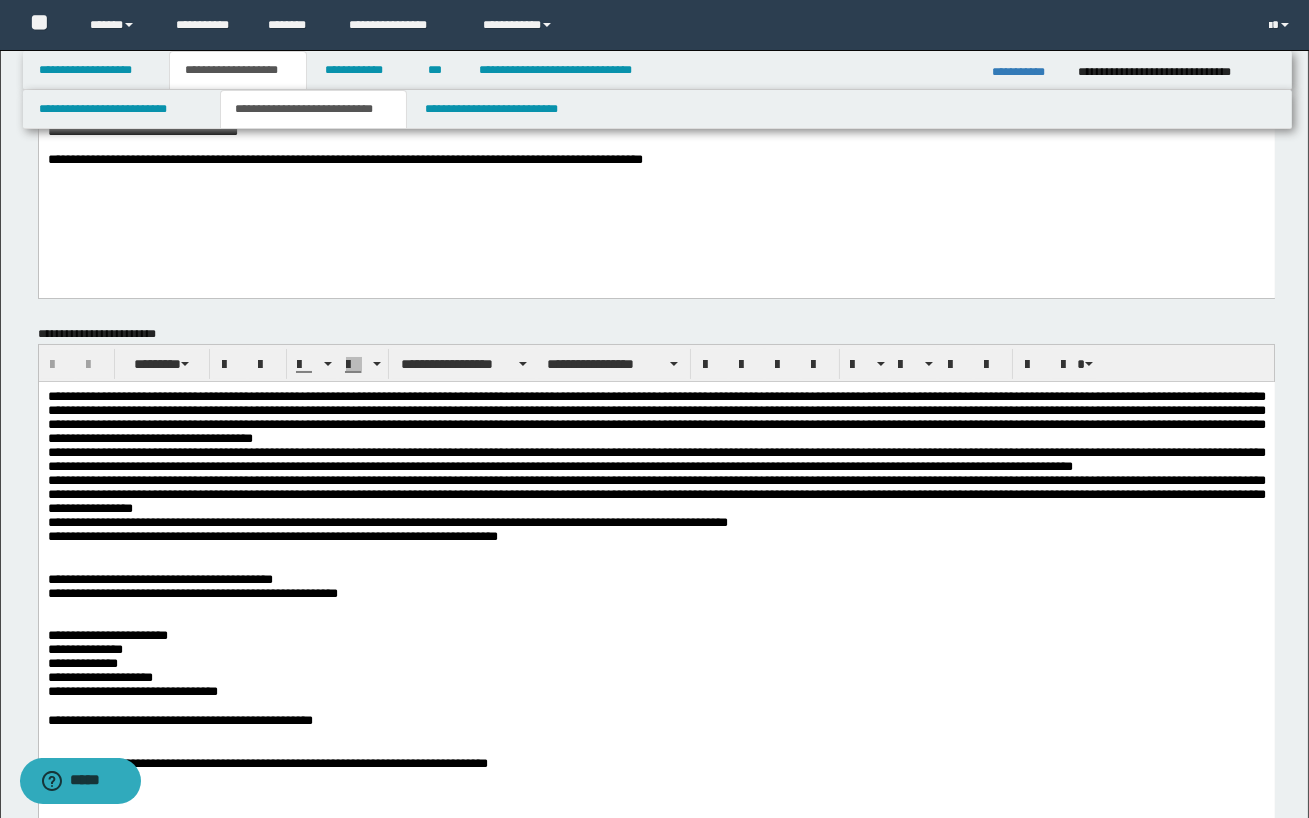 scroll, scrollTop: 181, scrollLeft: 0, axis: vertical 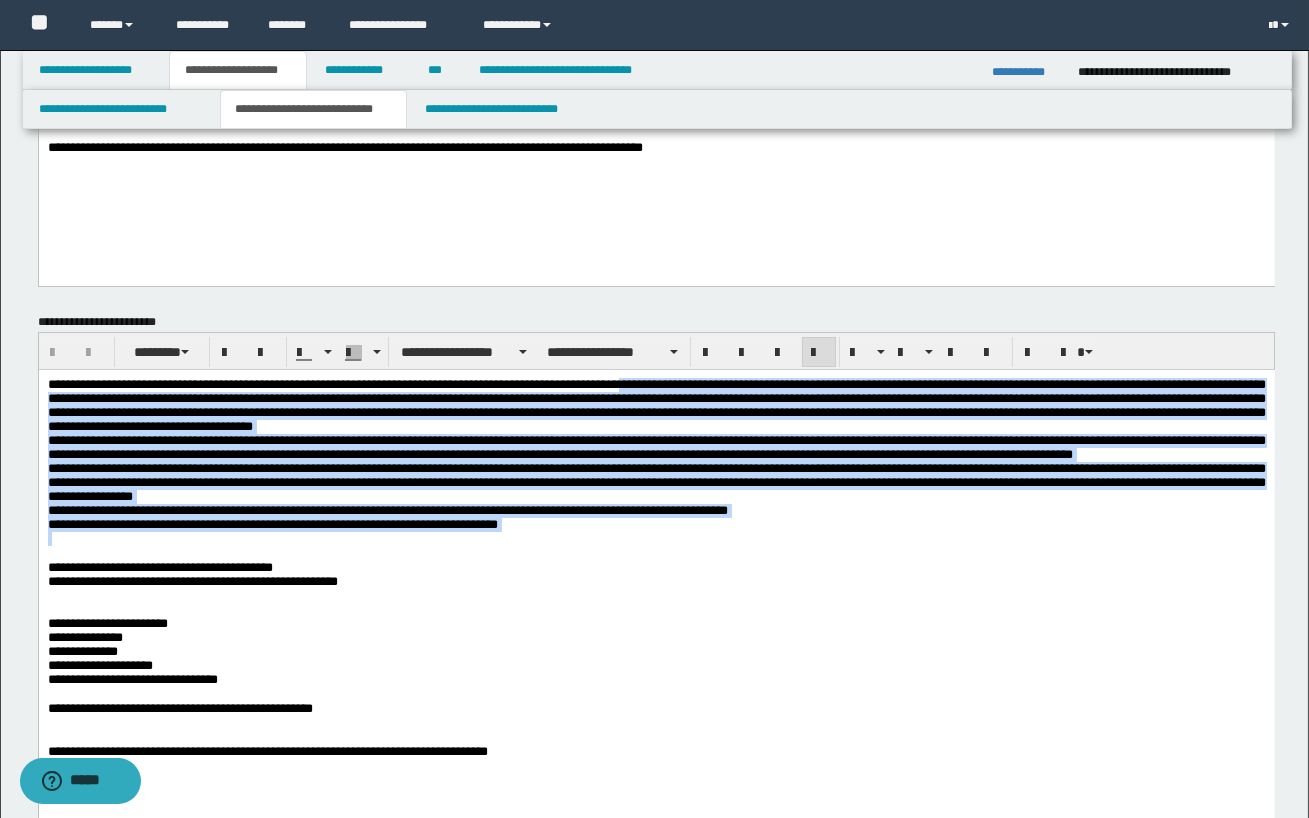 drag, startPoint x: 664, startPoint y: 387, endPoint x: 743, endPoint y: 548, distance: 179.33768 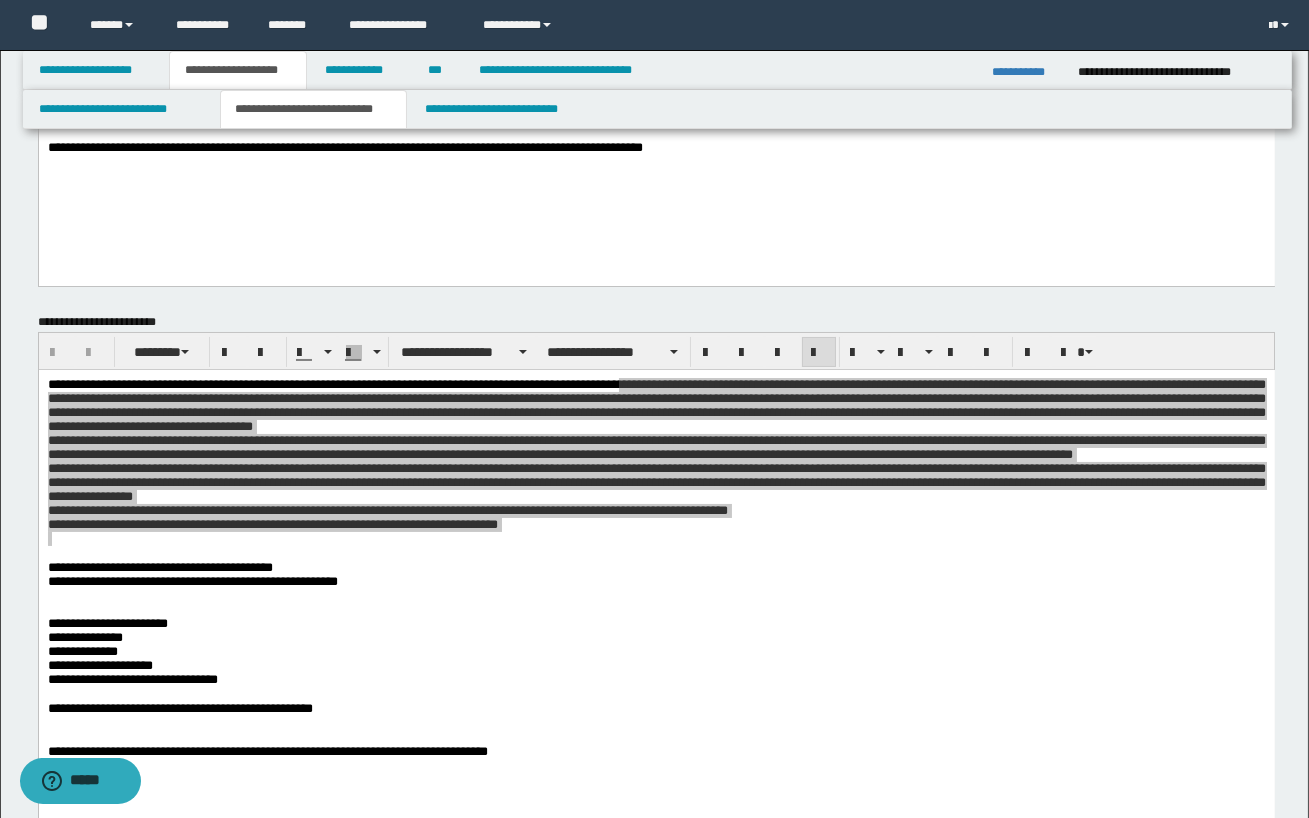 click on "**********" at bounding box center (654, 2289) 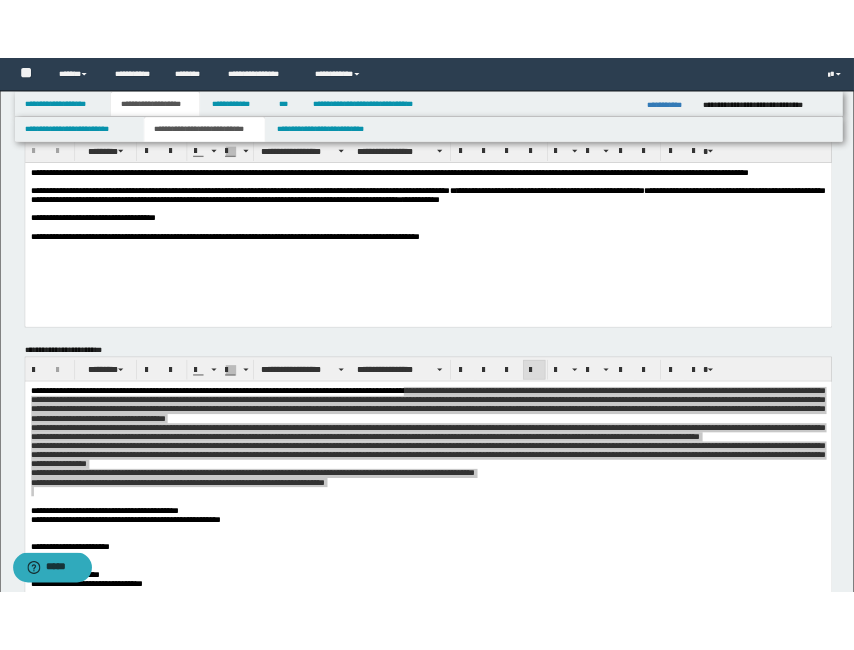 scroll, scrollTop: 0, scrollLeft: 0, axis: both 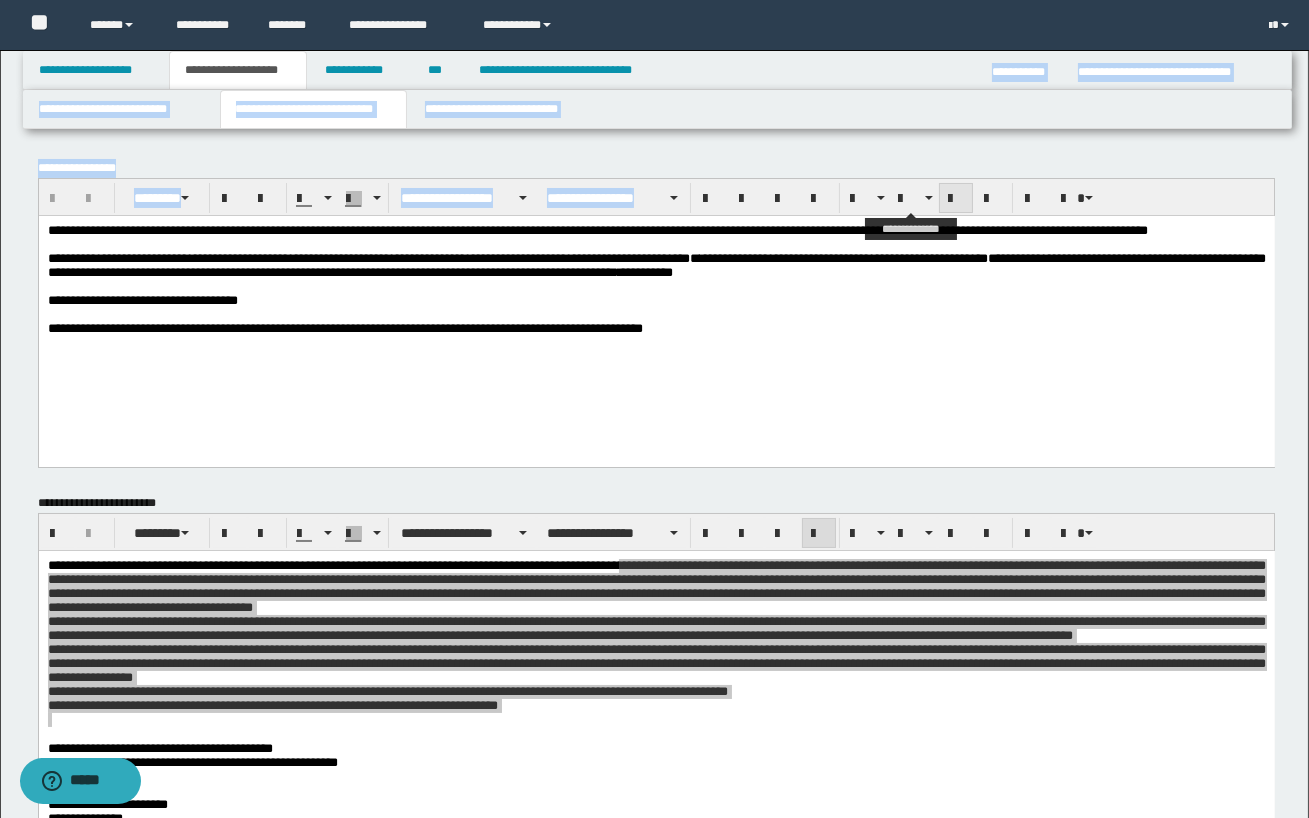 drag, startPoint x: 777, startPoint y: 77, endPoint x: 945, endPoint y: 200, distance: 208.21384 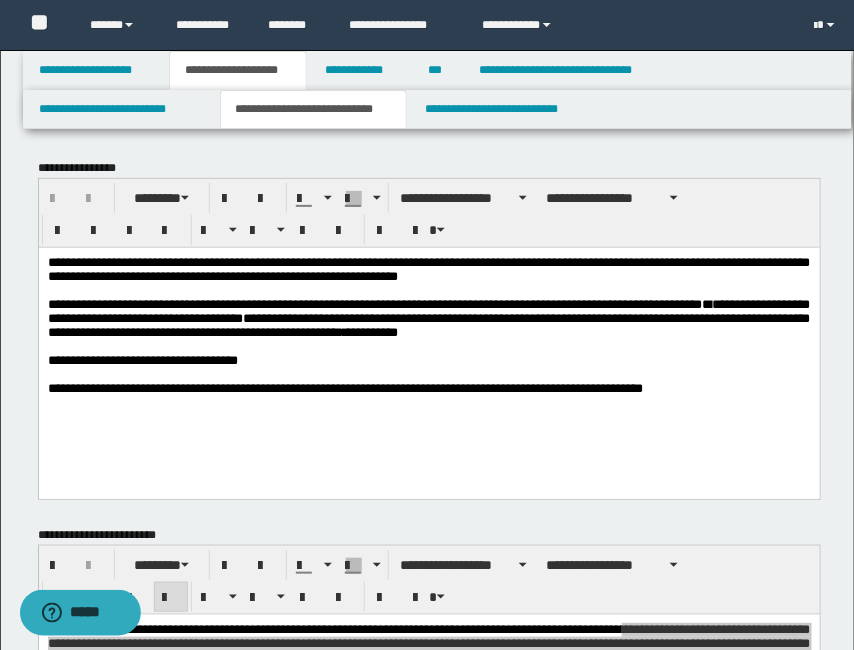 click on "**********" at bounding box center [427, 3613] 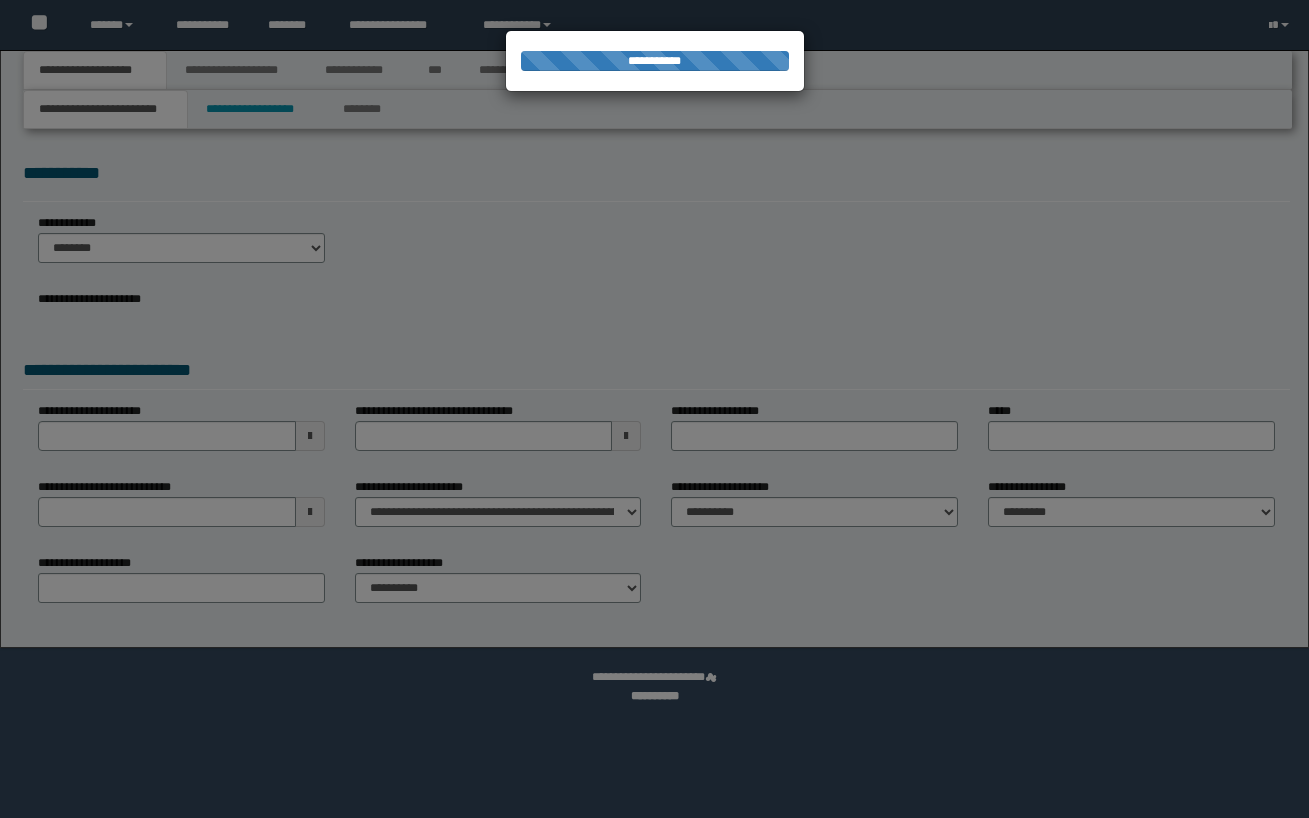 scroll, scrollTop: 0, scrollLeft: 0, axis: both 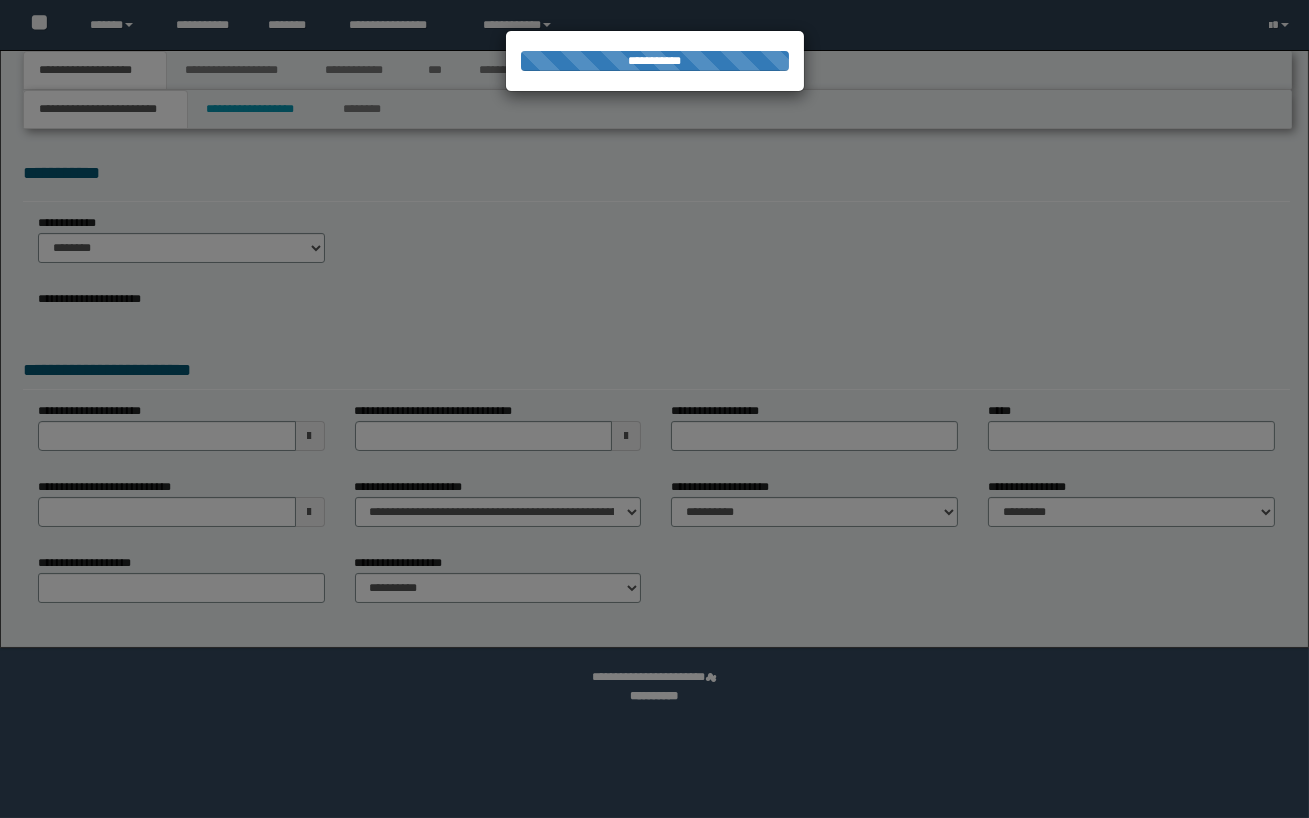 select on "*" 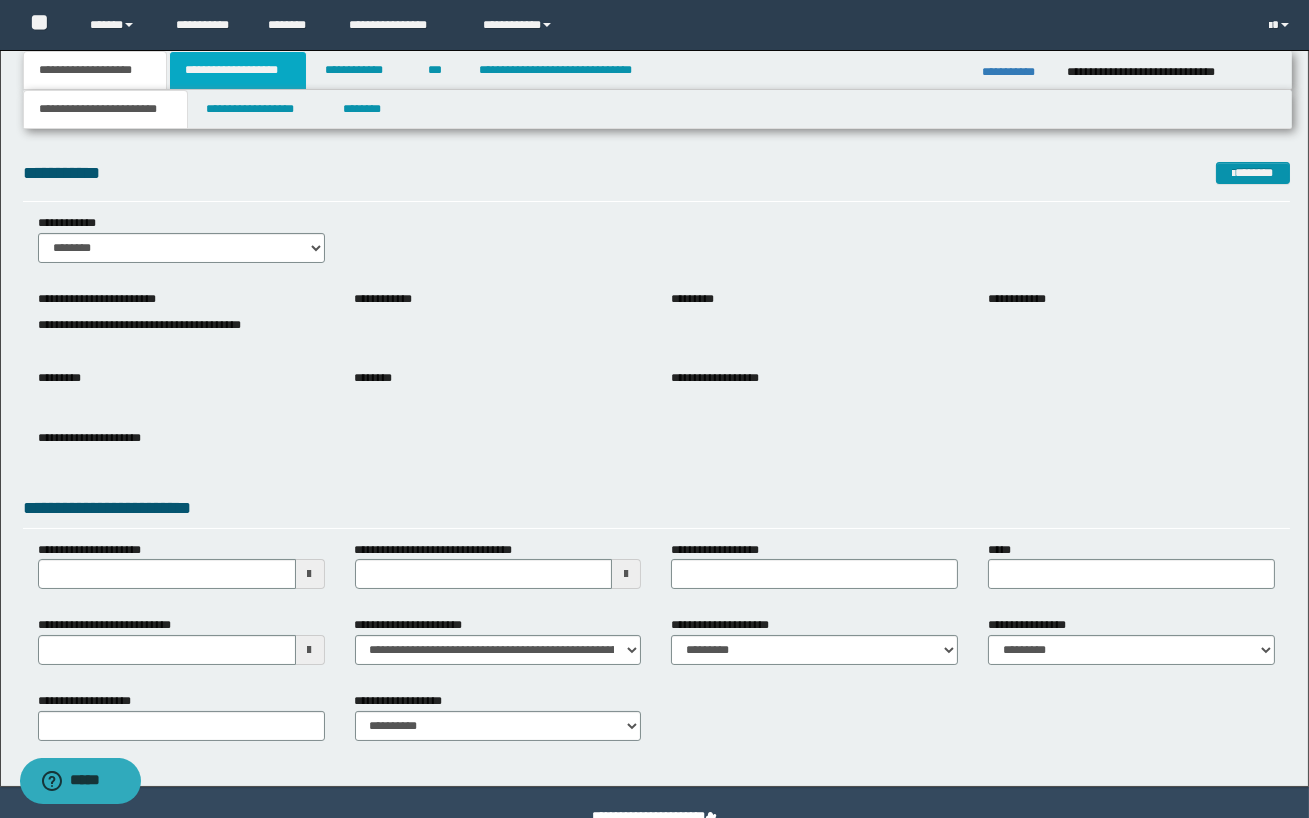 click on "**********" at bounding box center [238, 70] 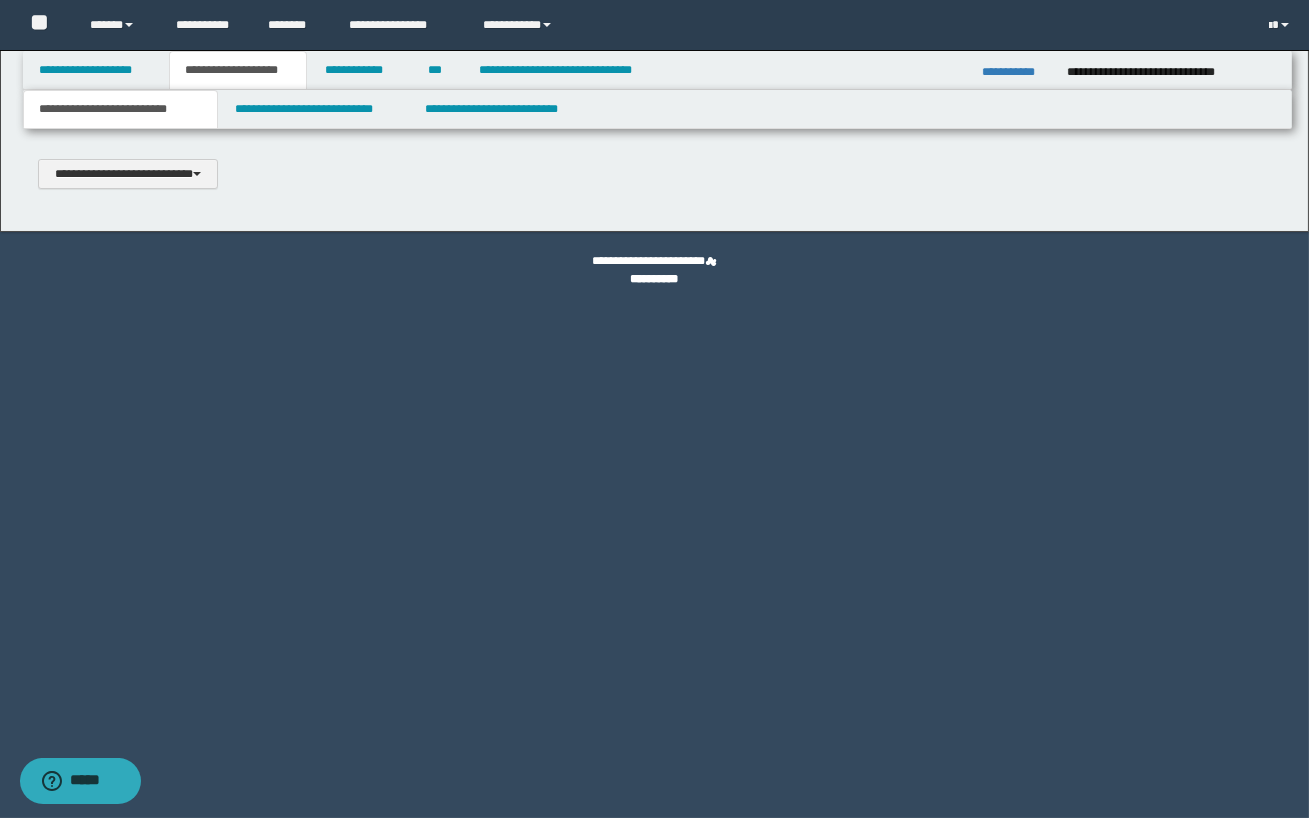 scroll, scrollTop: 0, scrollLeft: 0, axis: both 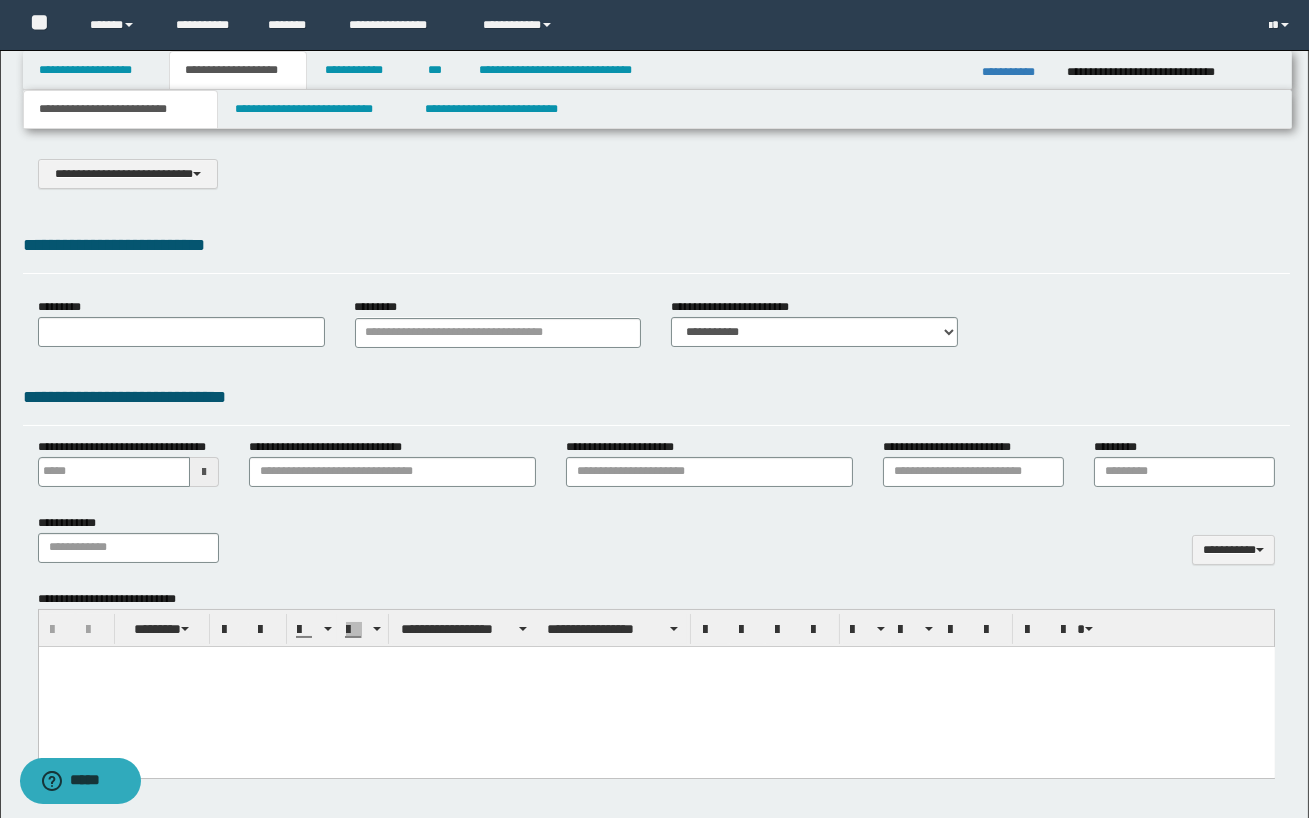 select on "*" 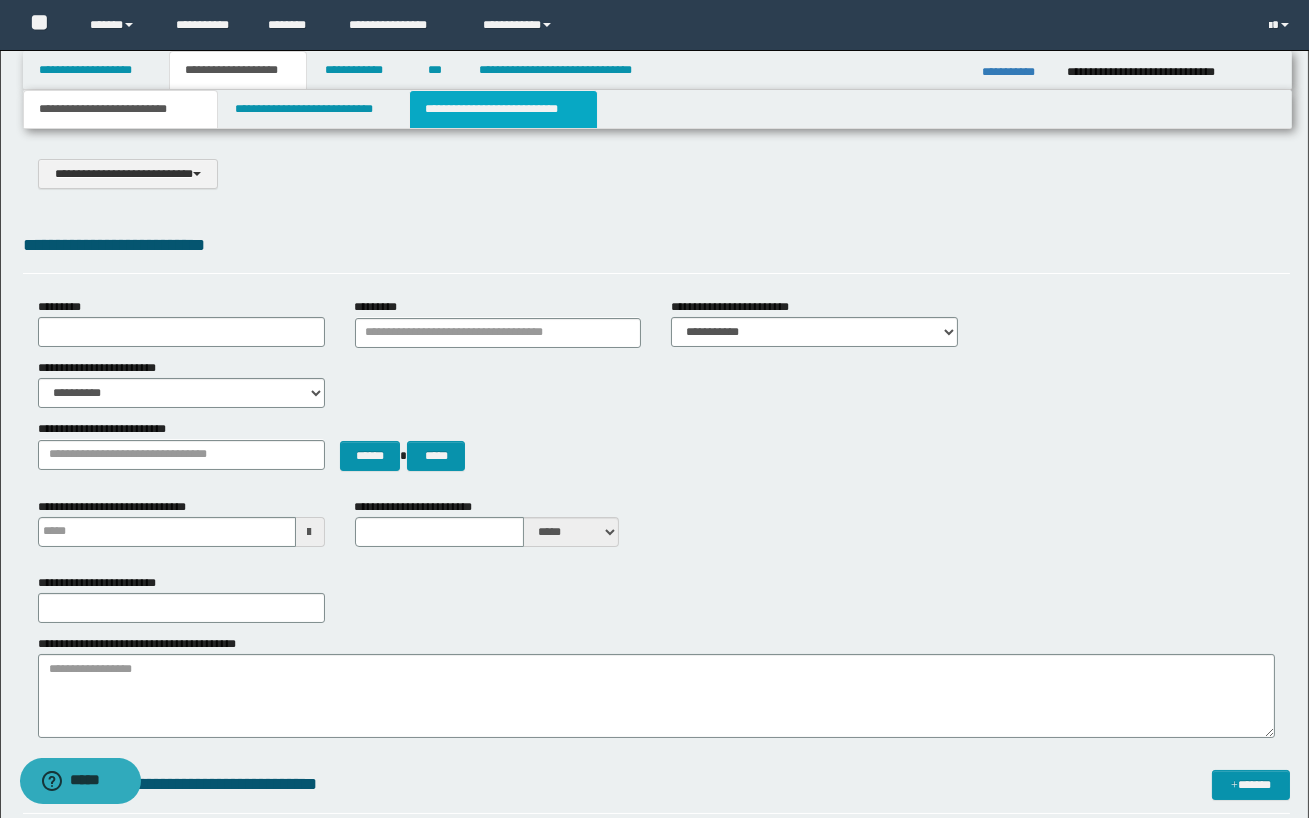 click on "**********" at bounding box center (503, 109) 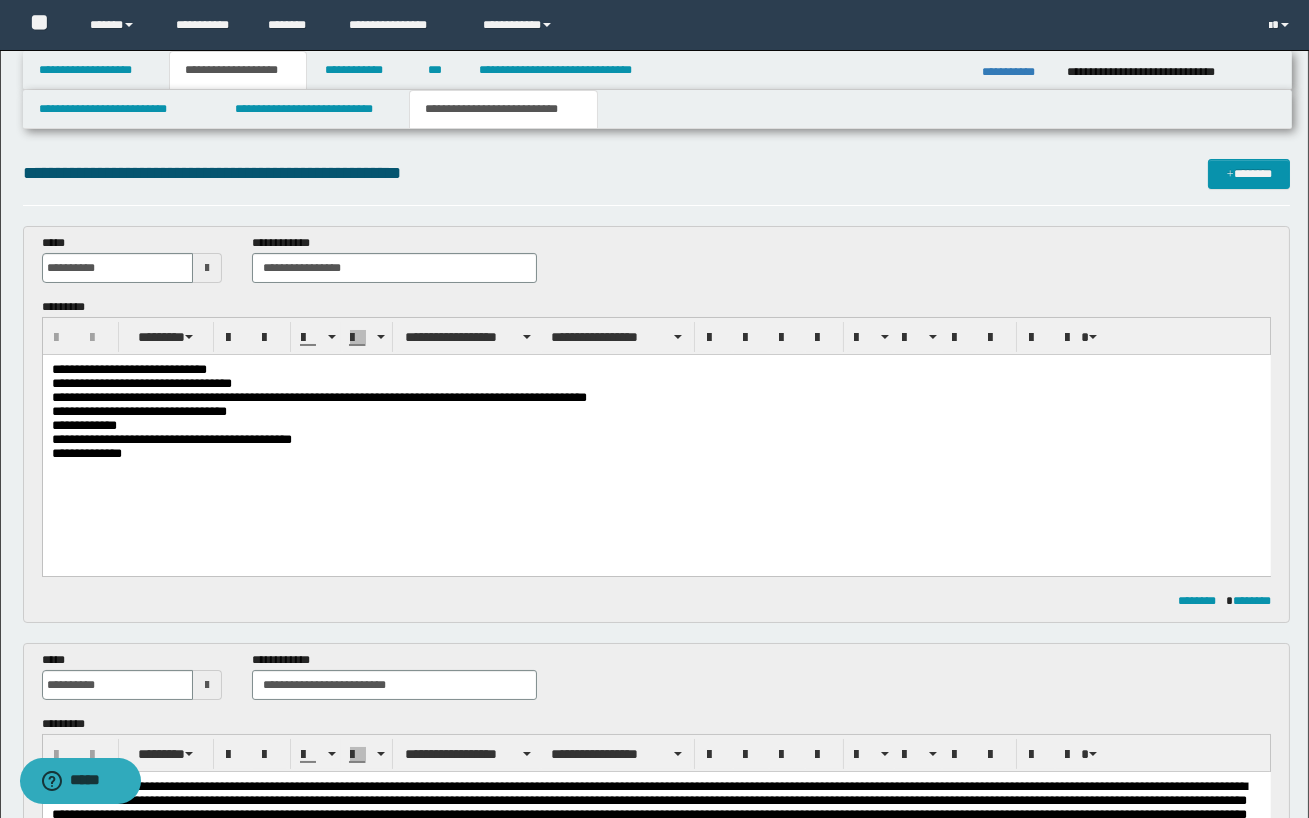 scroll, scrollTop: 0, scrollLeft: 0, axis: both 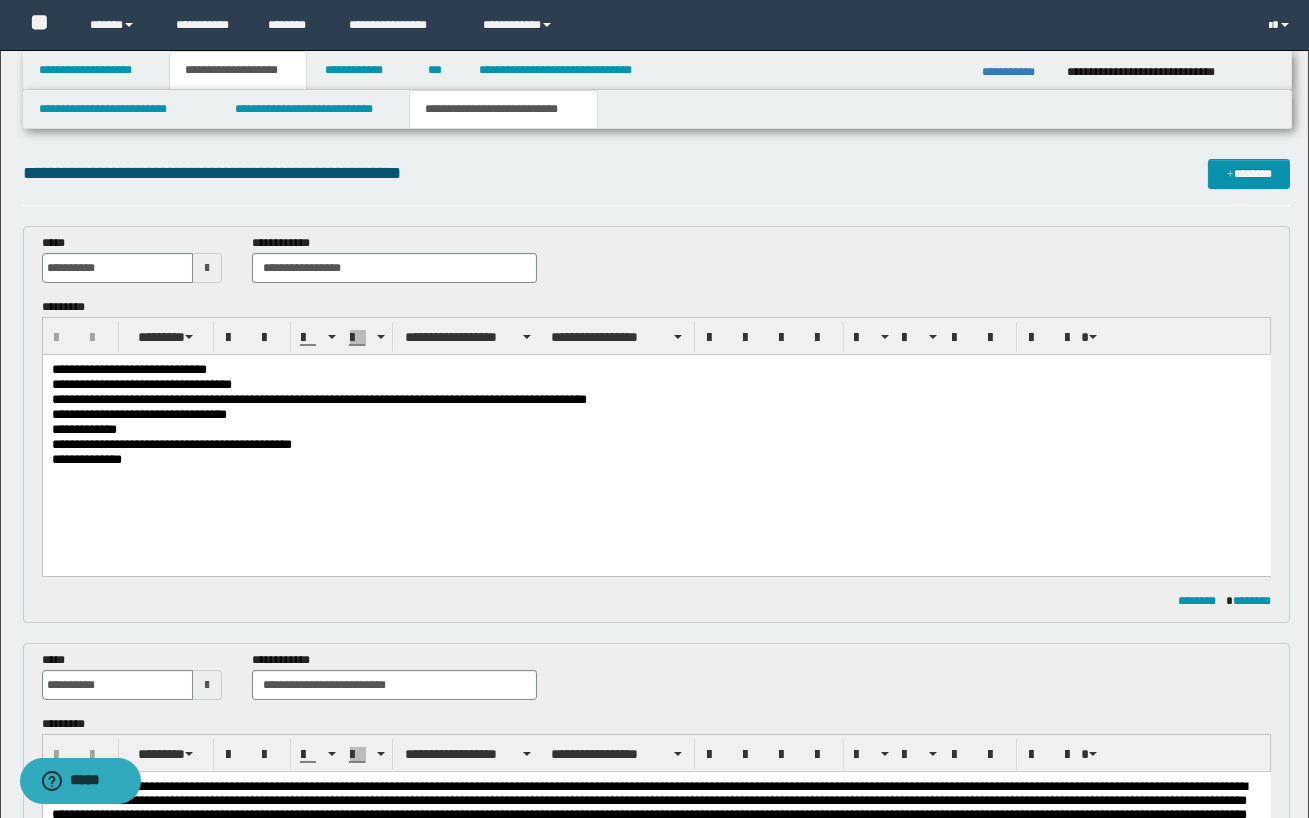 click on "**********" at bounding box center [656, 370] 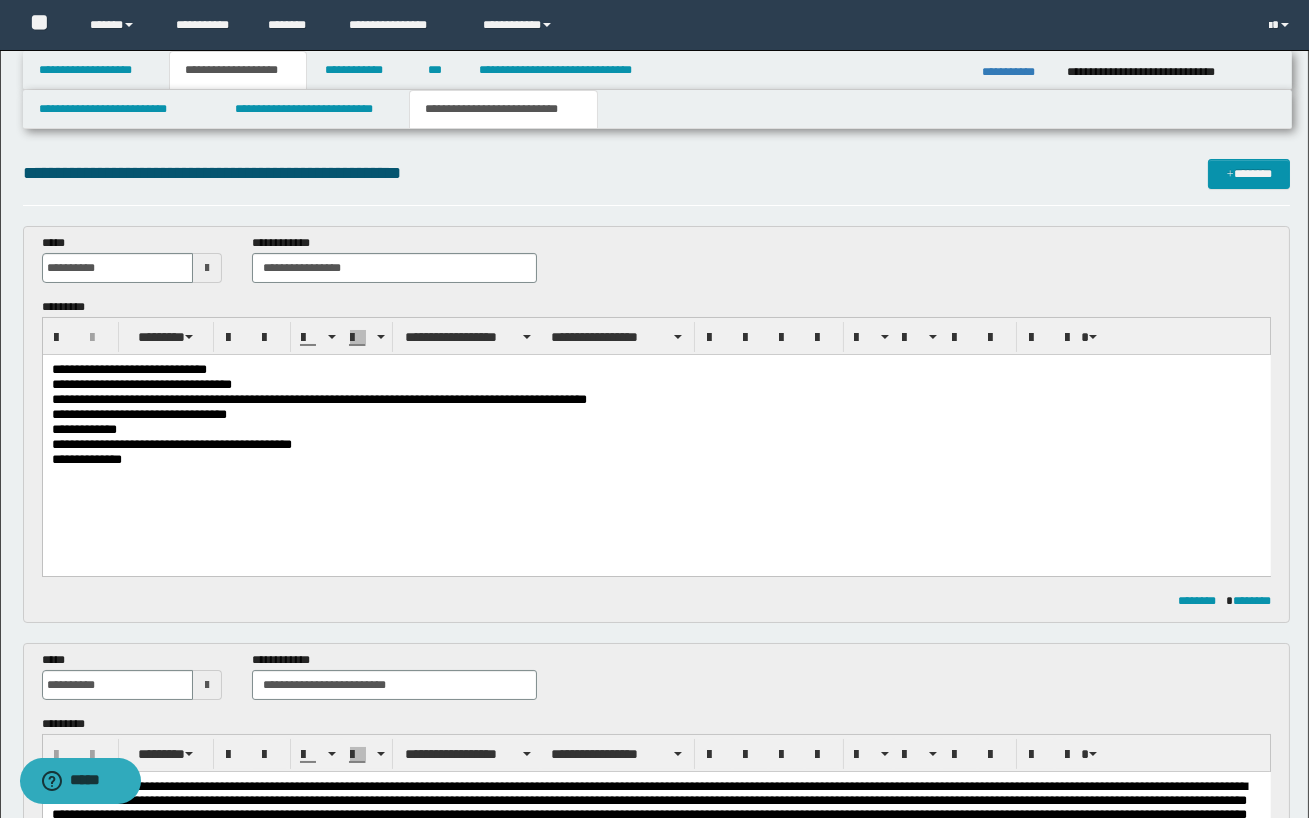 click on "**********" at bounding box center [654, 1040] 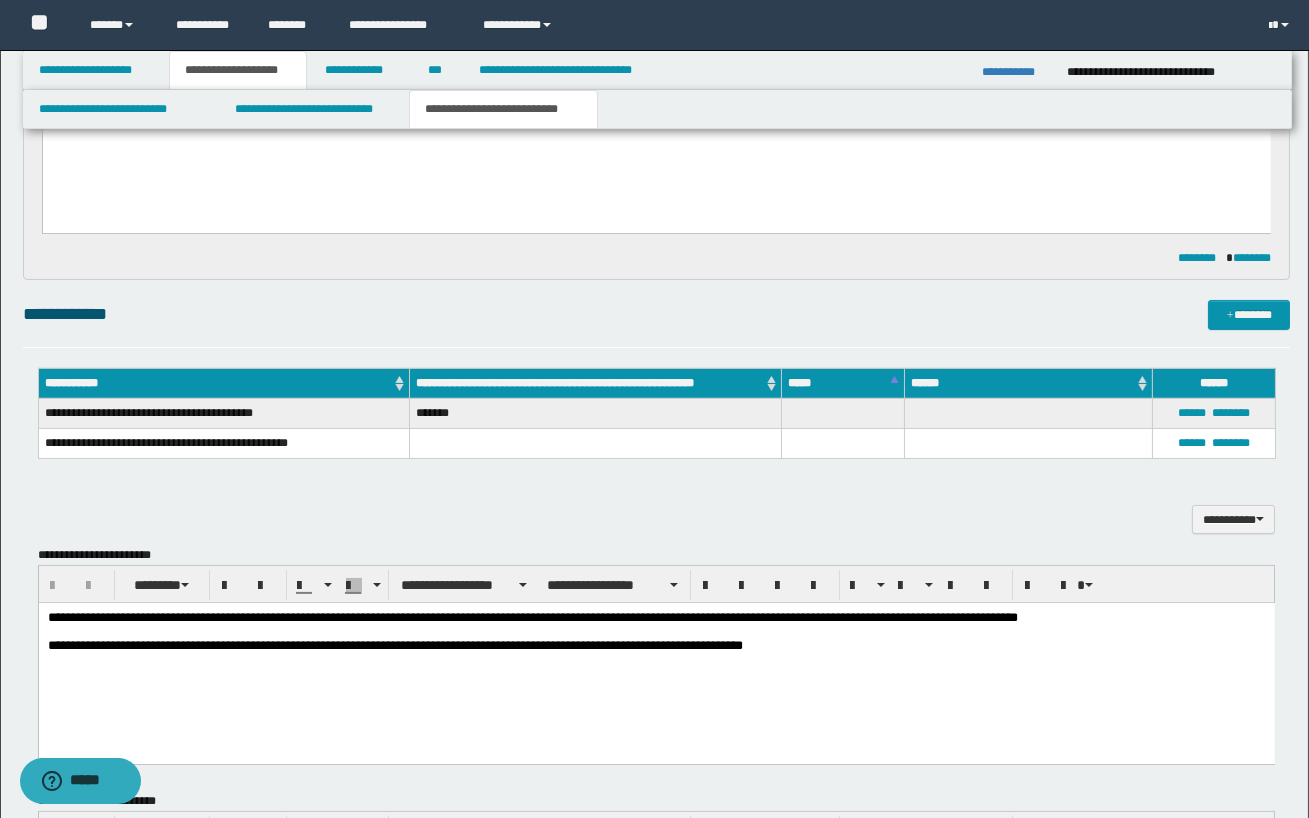 scroll, scrollTop: 763, scrollLeft: 0, axis: vertical 